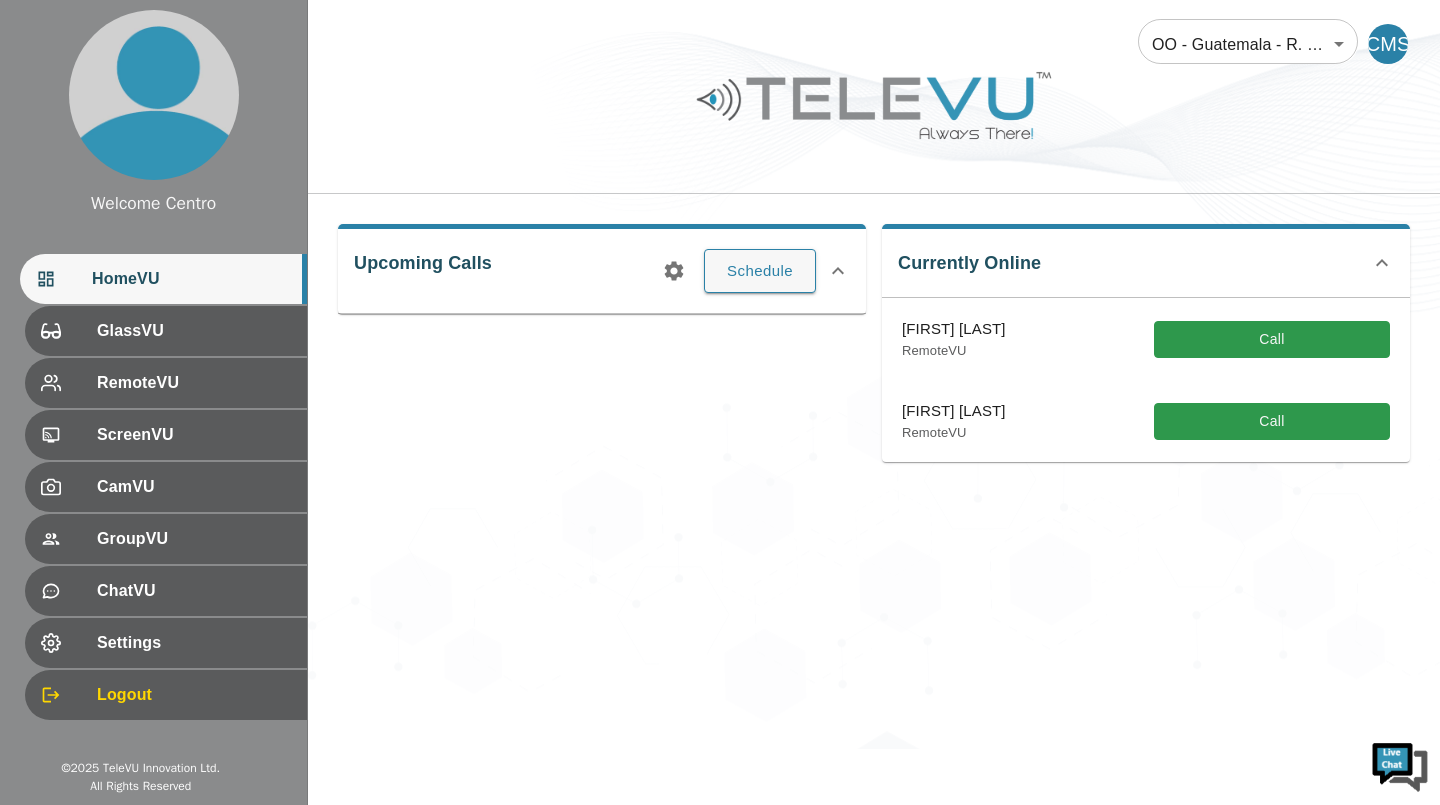 scroll, scrollTop: 0, scrollLeft: 0, axis: both 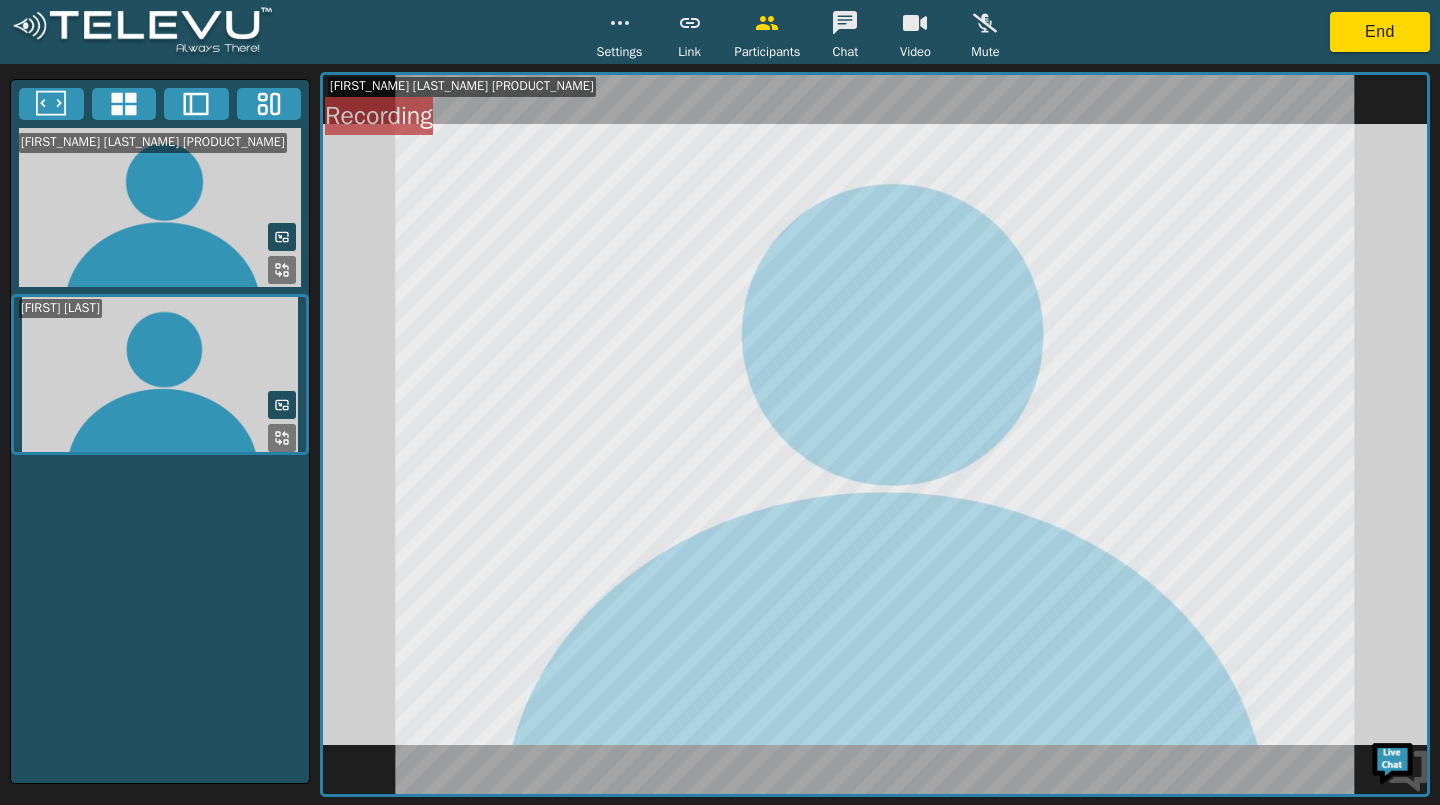 click at bounding box center (690, 23) 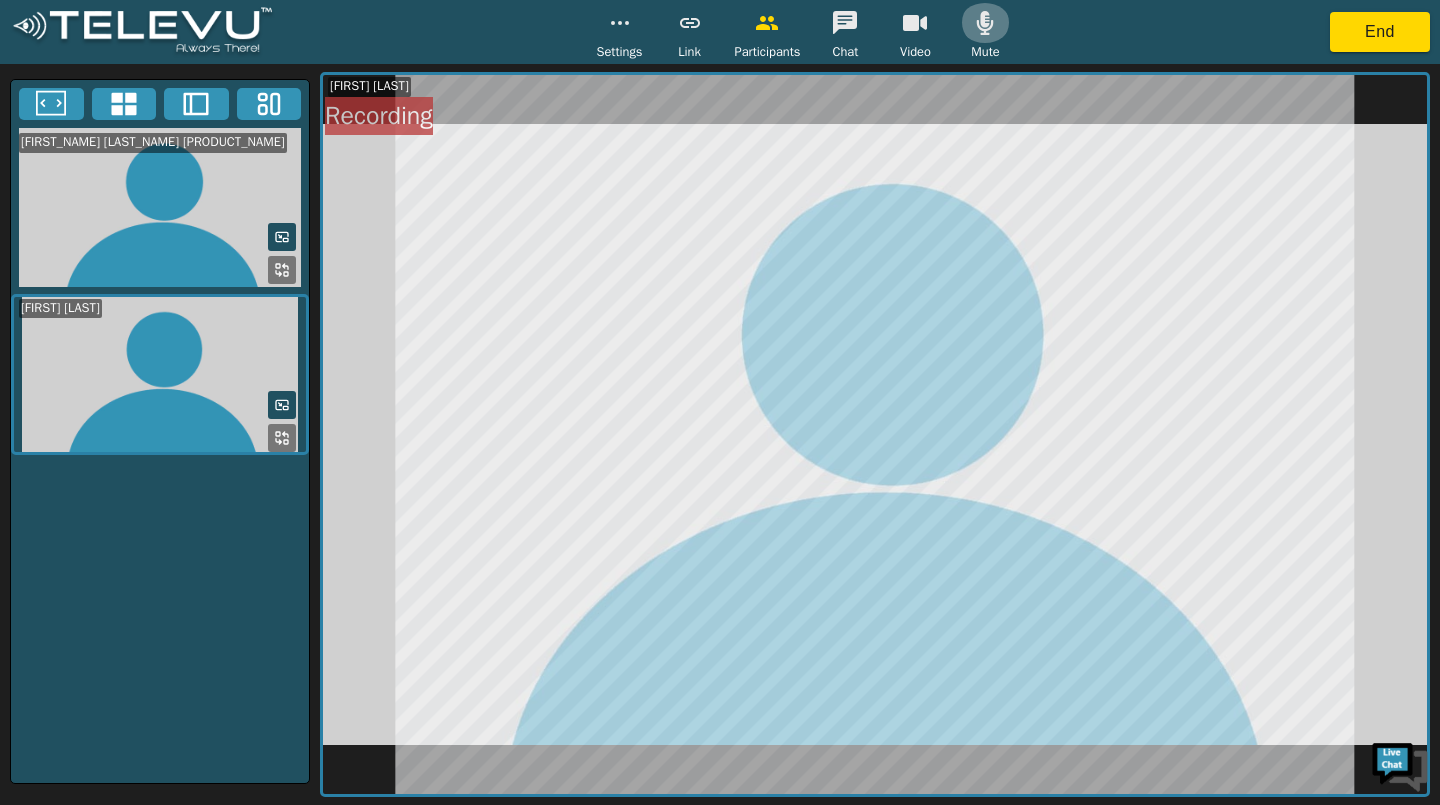 click at bounding box center [620, 23] 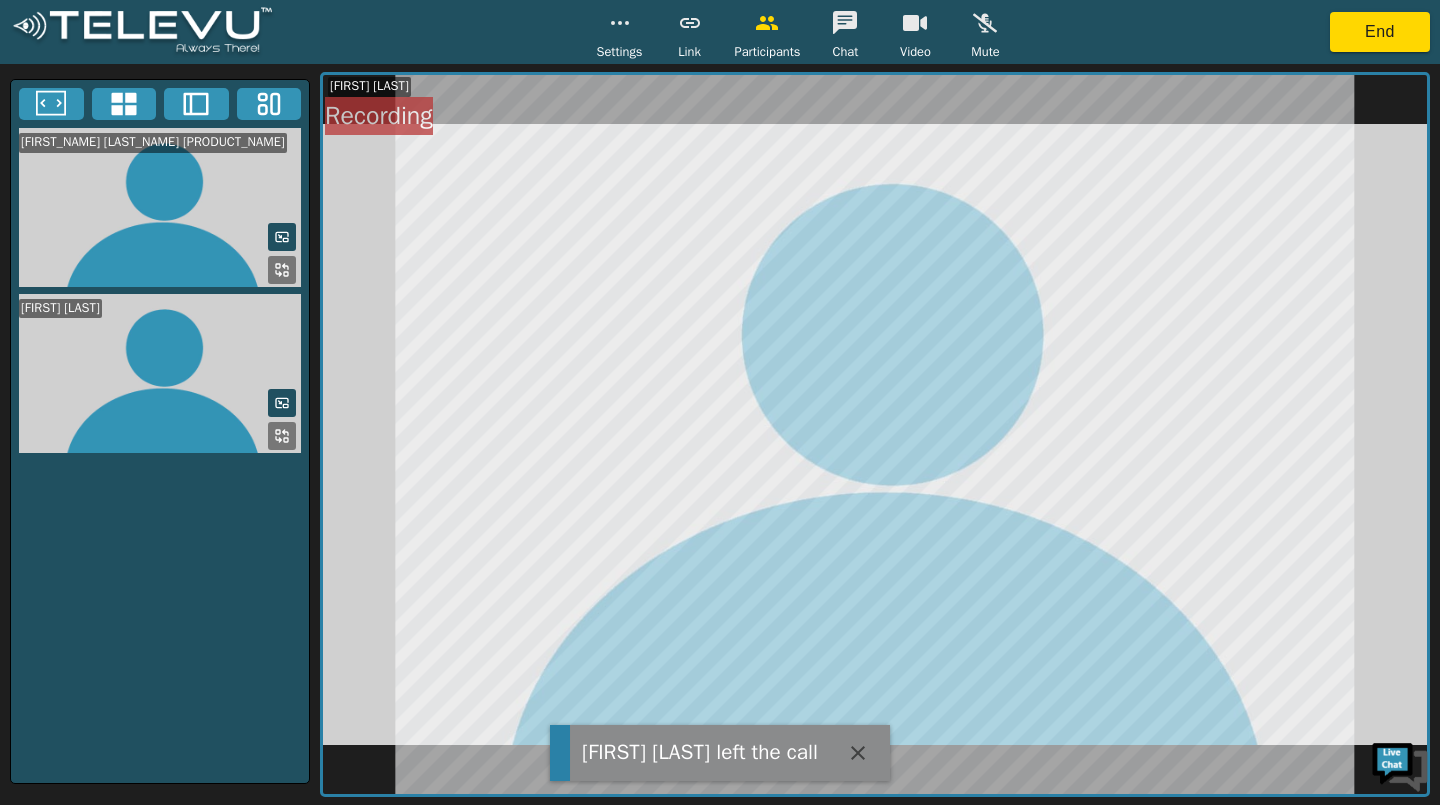 click at bounding box center [282, 237] 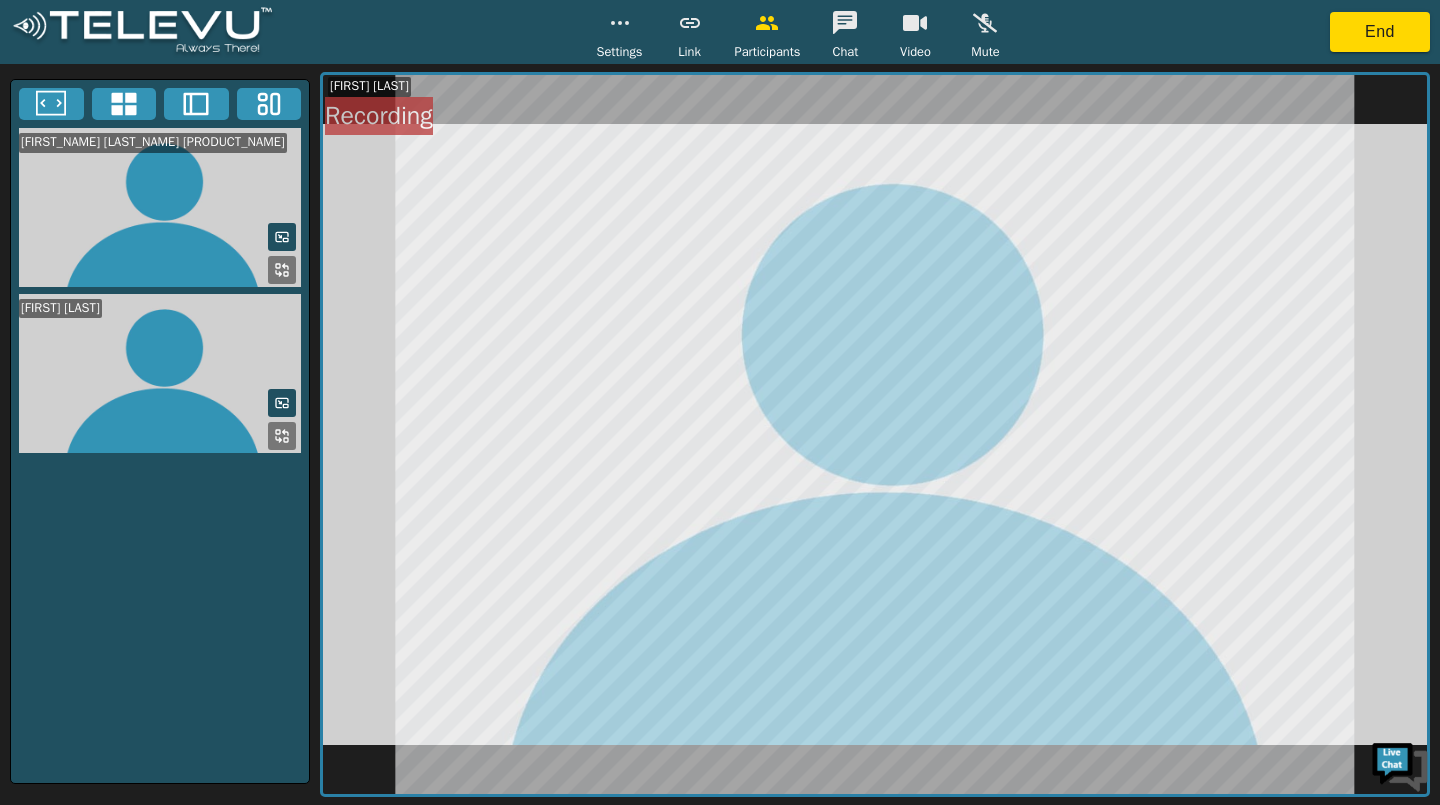 click at bounding box center (278, 266) 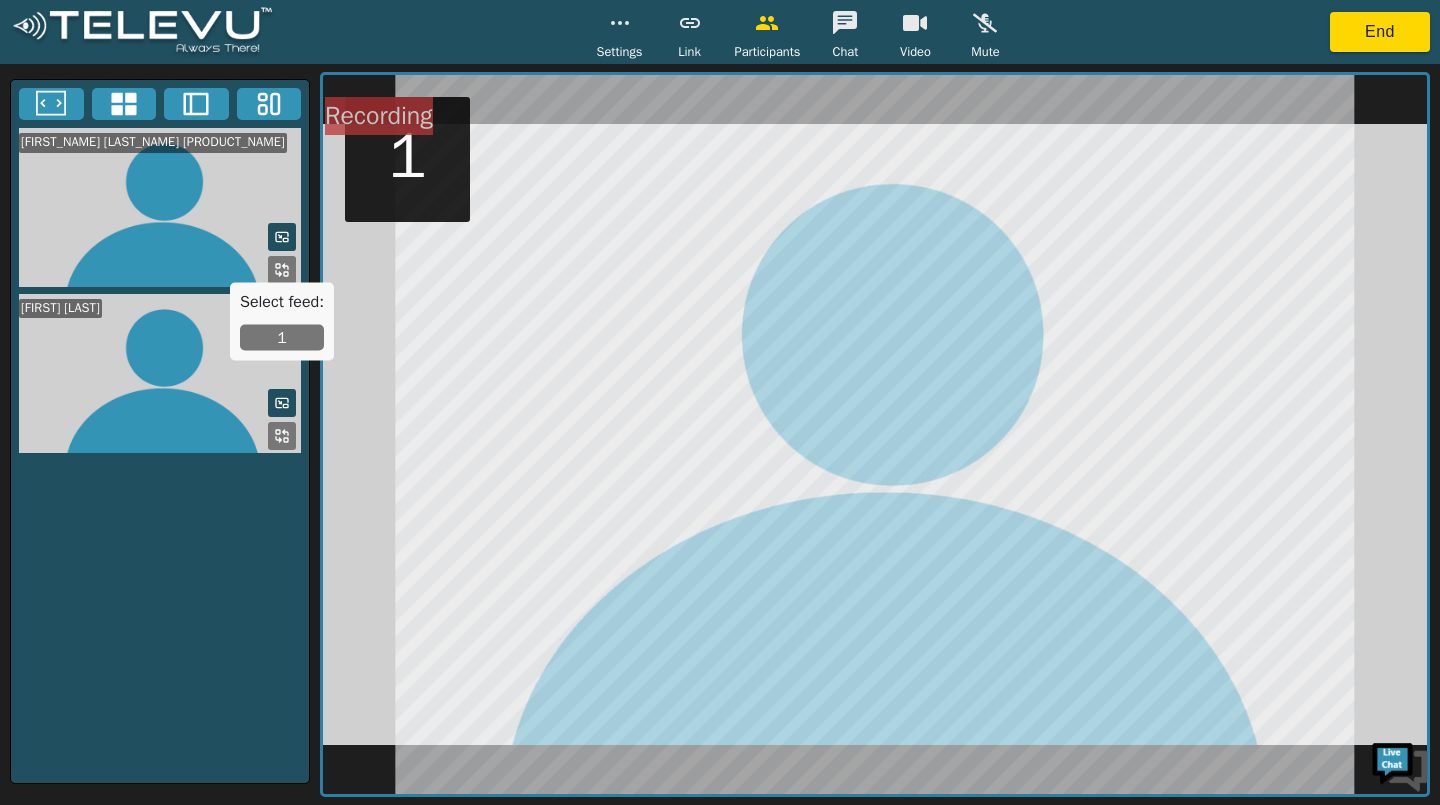 click at bounding box center (263, 110) 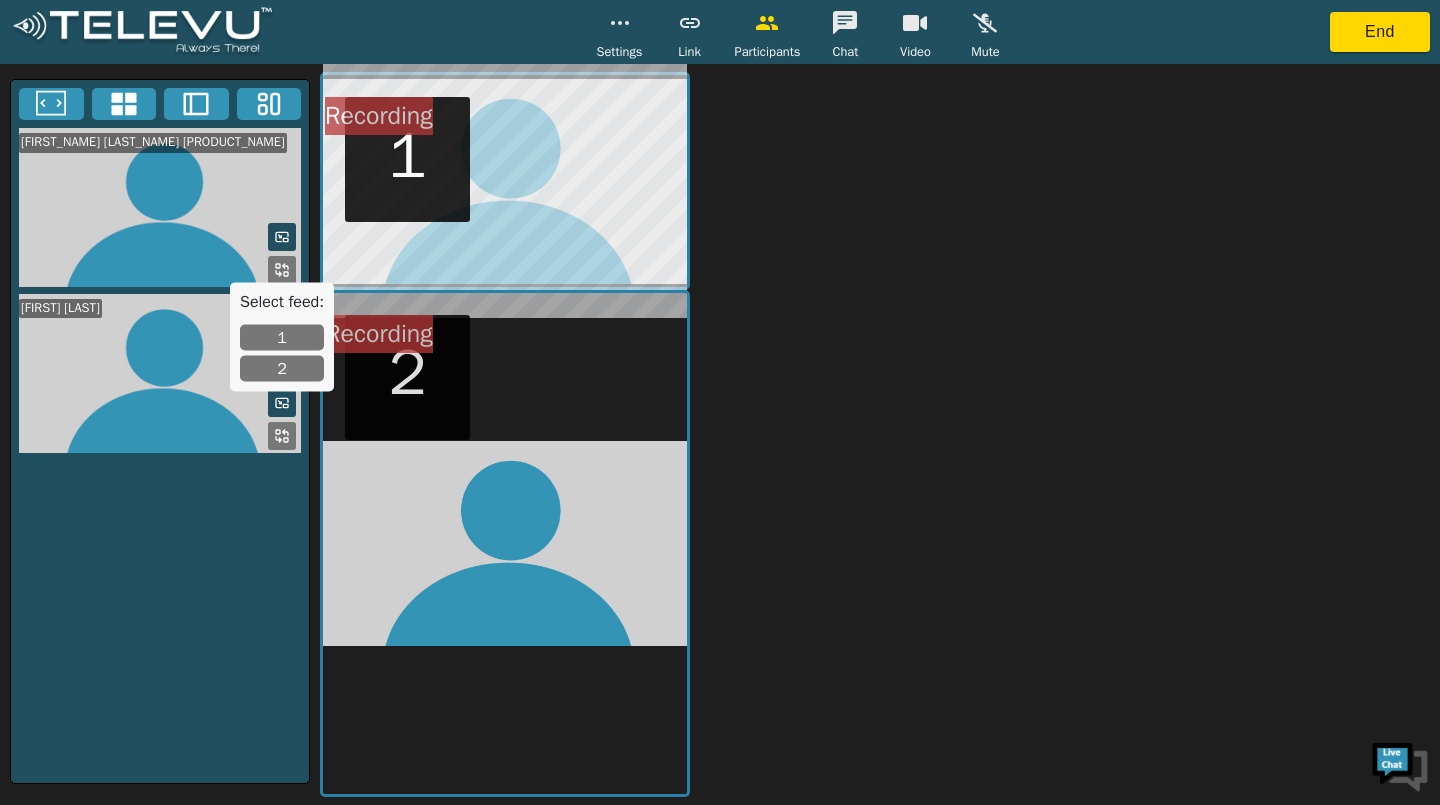 click at bounding box center (51, 104) 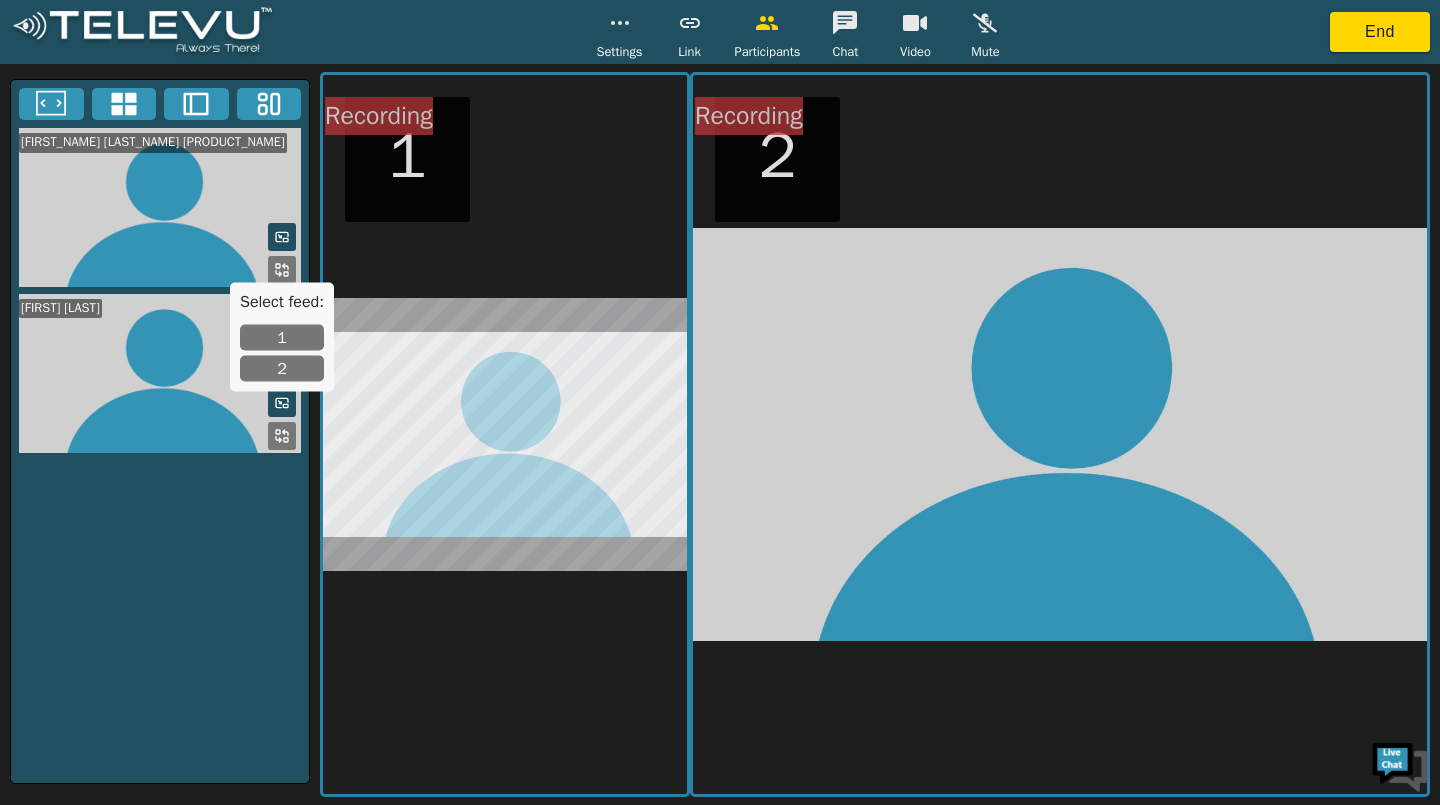 click at bounding box center [51, 104] 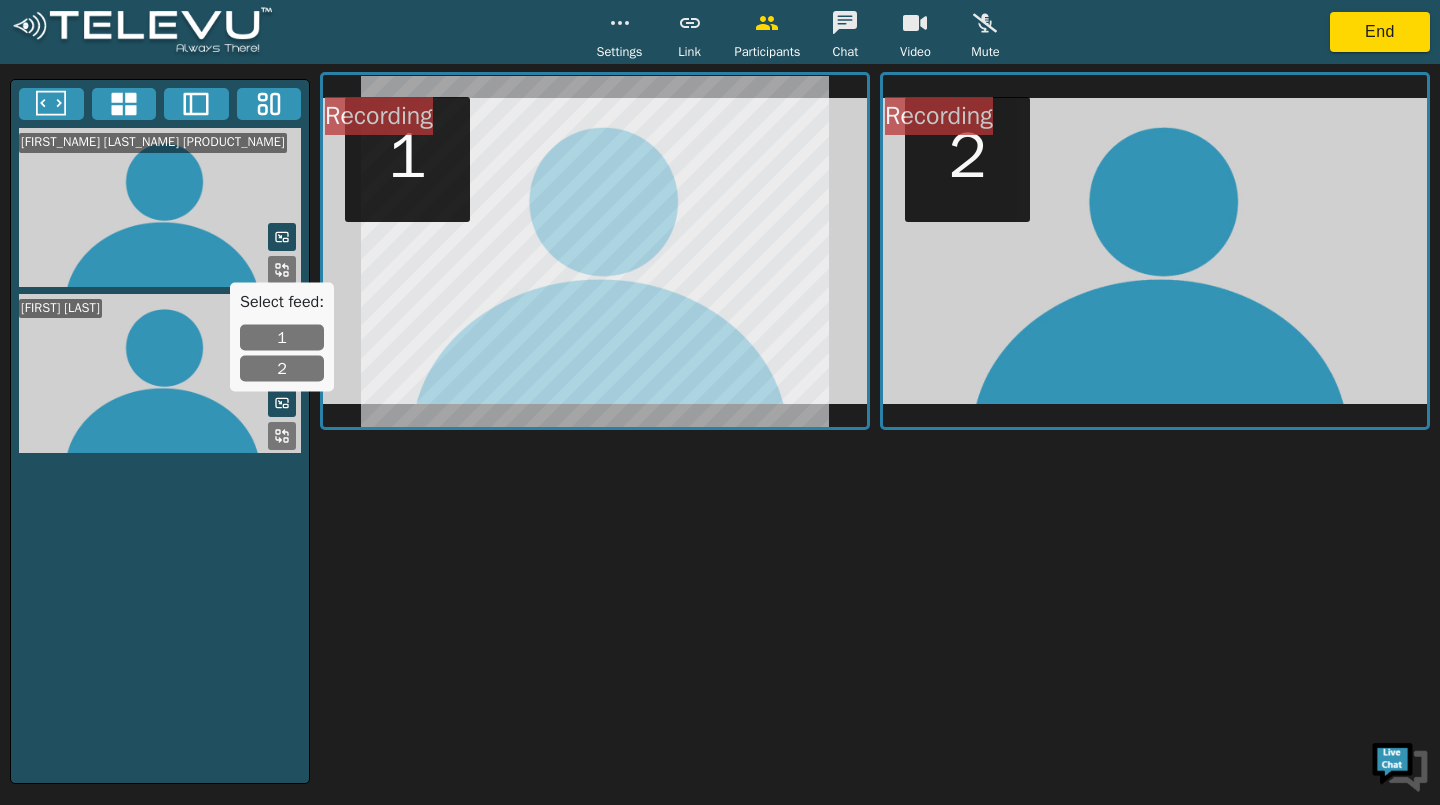 click at bounding box center [51, 104] 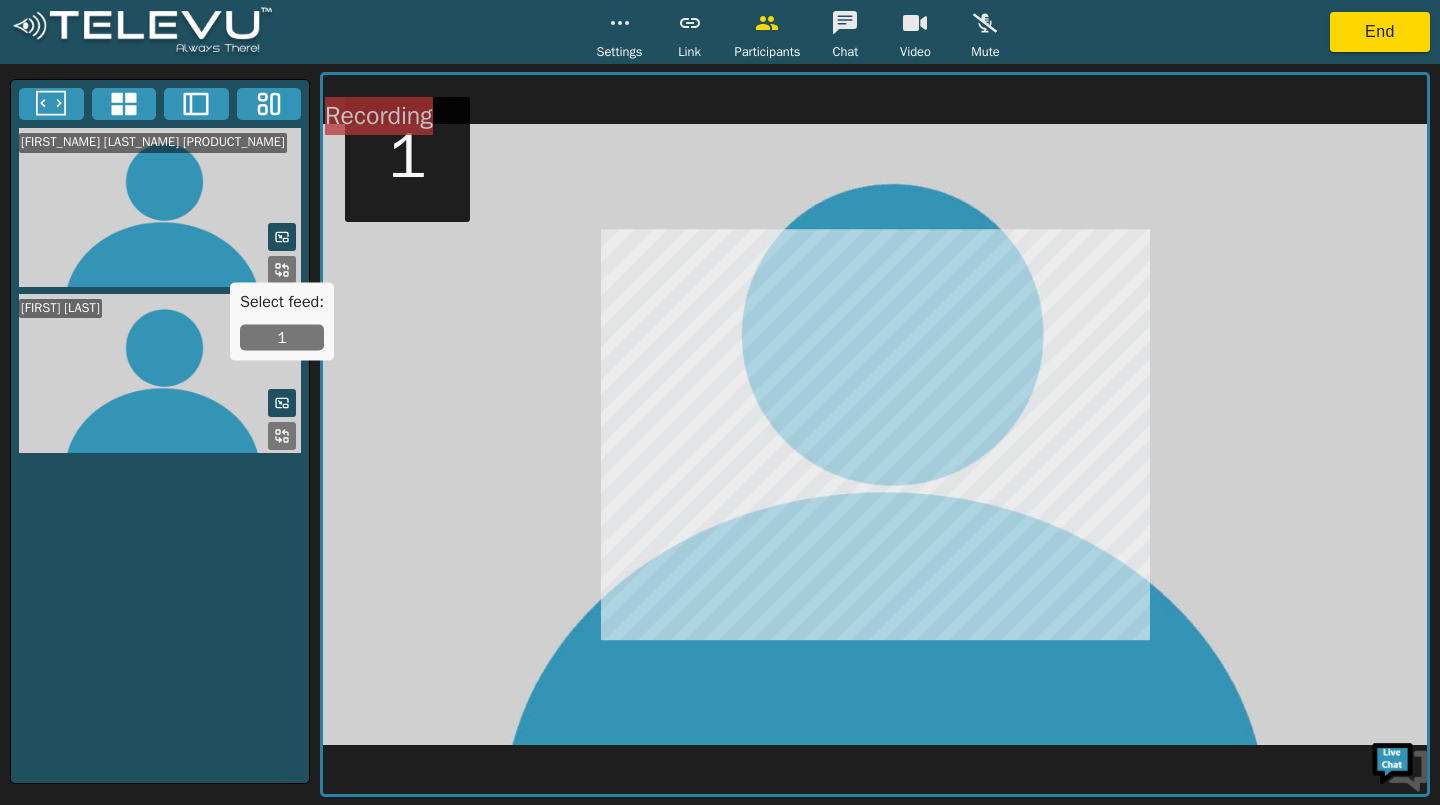 click at bounding box center (613, 23) 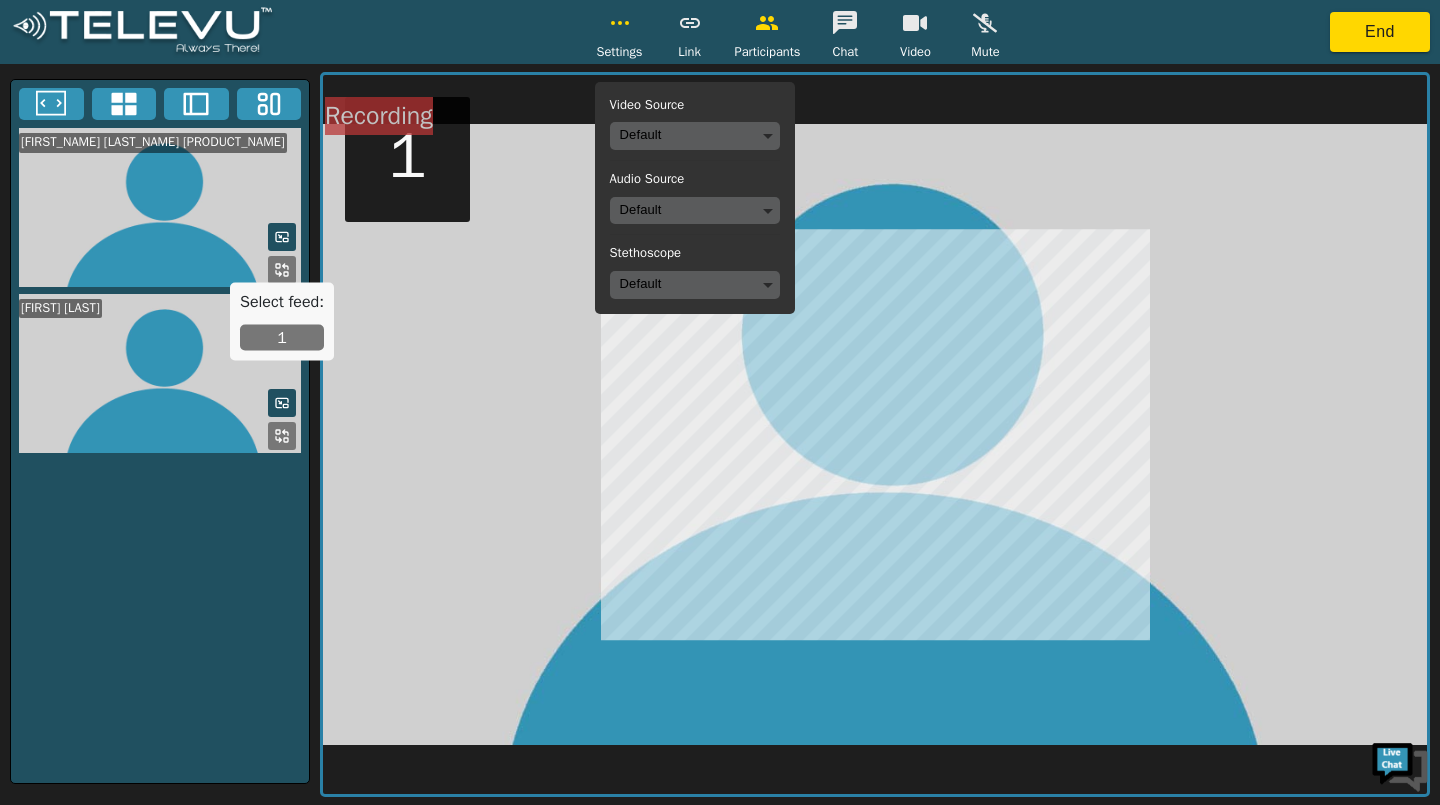 click on "Settings Video Source Default Audio Source Default Stethoscope Default Link Participants Chat Video Mute End [LAST_NAME] [FIRST_NAME] [LAST_NAME] Recording 1 Select feed: 1" at bounding box center (720, 402) 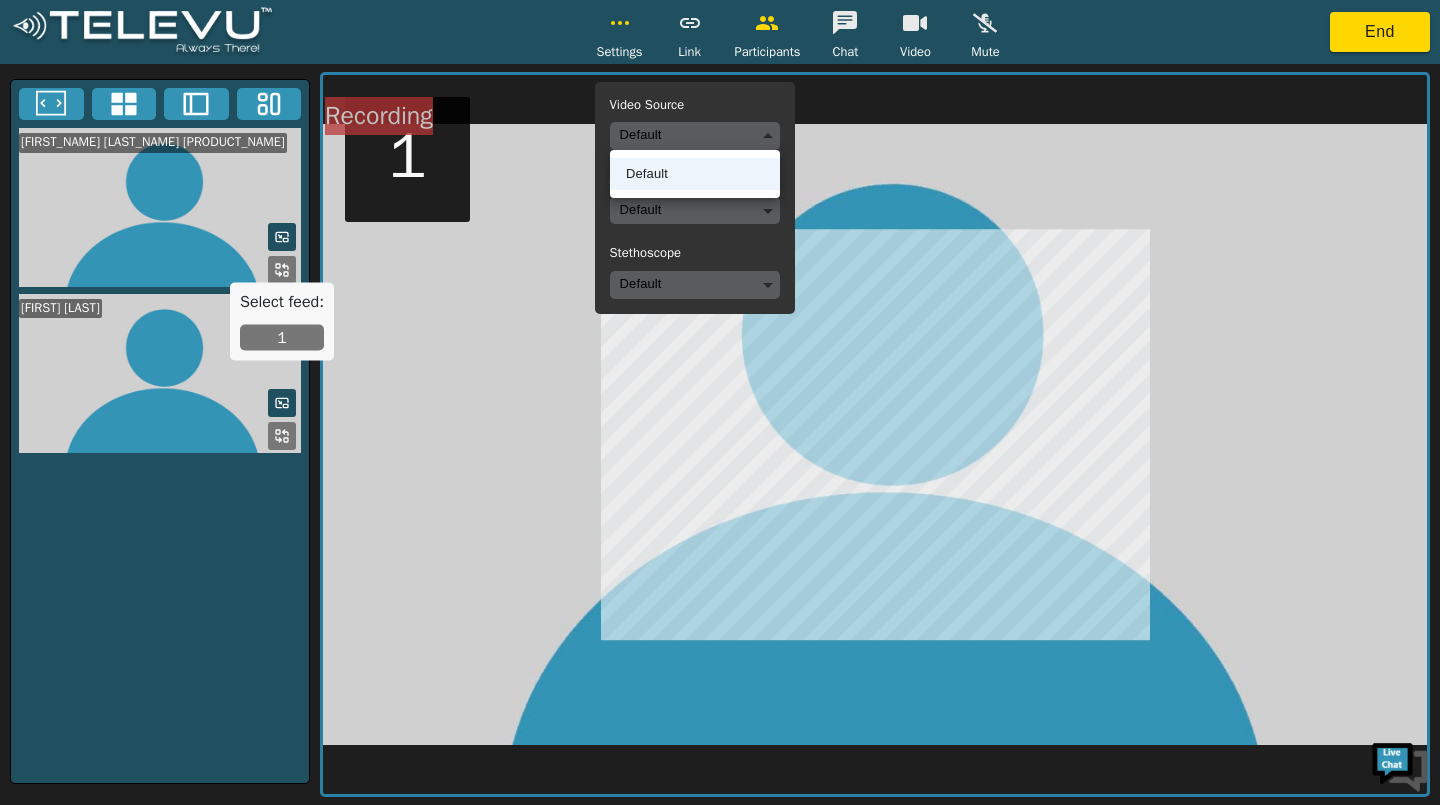 click on "Default" at bounding box center [695, 174] 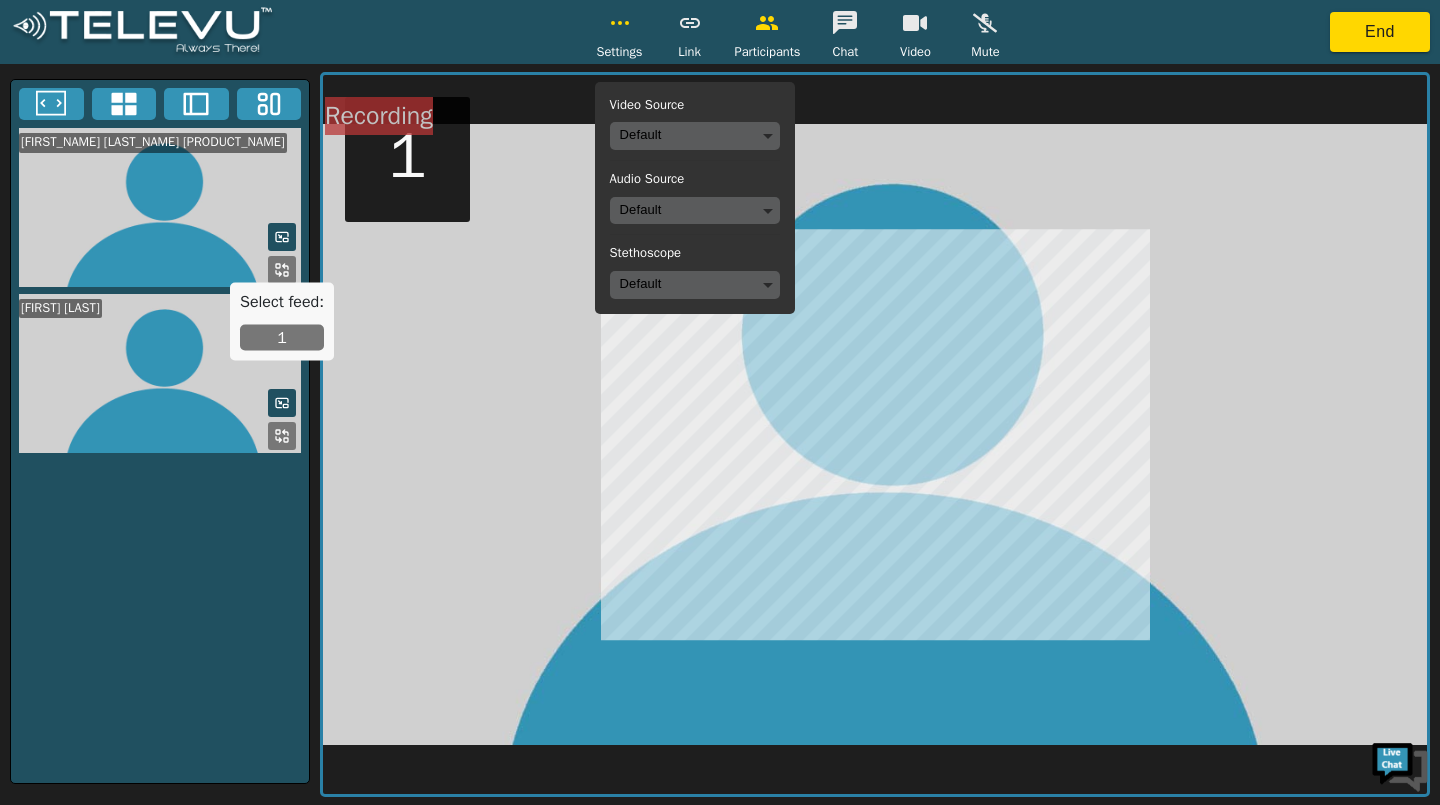 click on "Settings Video Source Default Audio Source Default Stethoscope Default Link Participants Chat Video Mute End [LAST_NAME] [FIRST_NAME] [LAST_NAME] Recording 1 Select feed: 1" at bounding box center [720, 402] 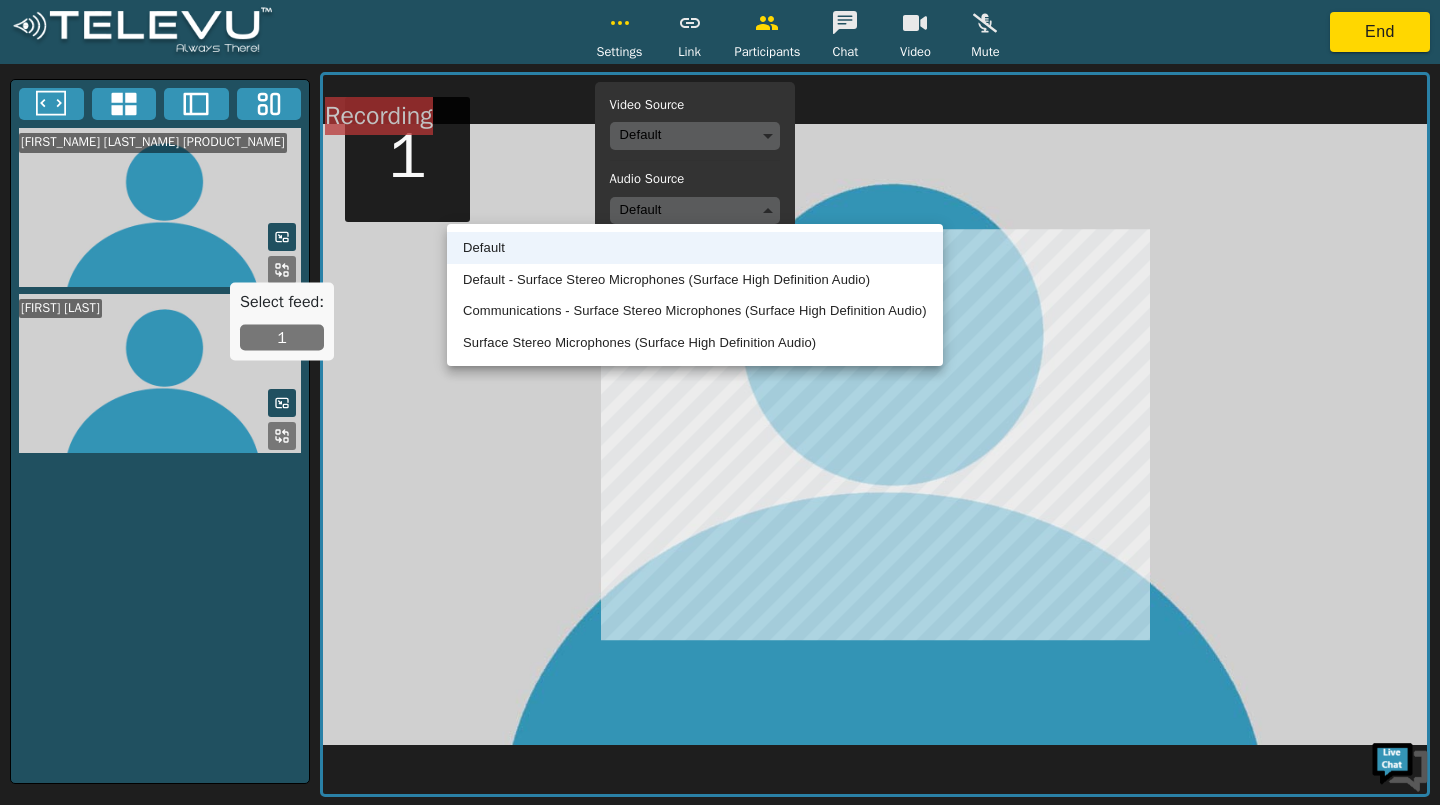 click at bounding box center (720, 402) 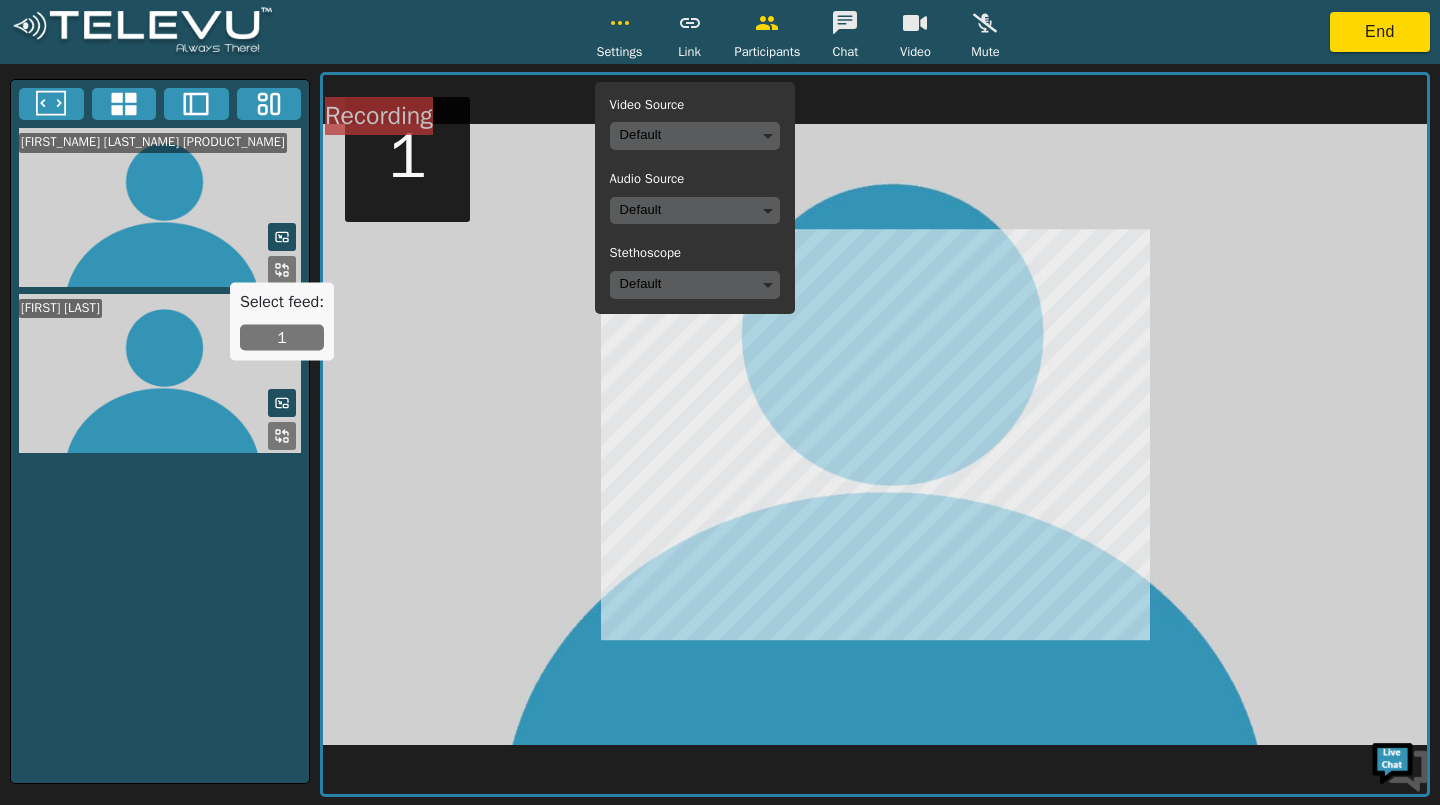 click on "Settings Video Source Default Audio Source Default Stethoscope Default Link Participants Chat Video Mute End [LAST_NAME] [FIRST_NAME] [LAST_NAME] Recording 1 Select feed: 1" at bounding box center [720, 402] 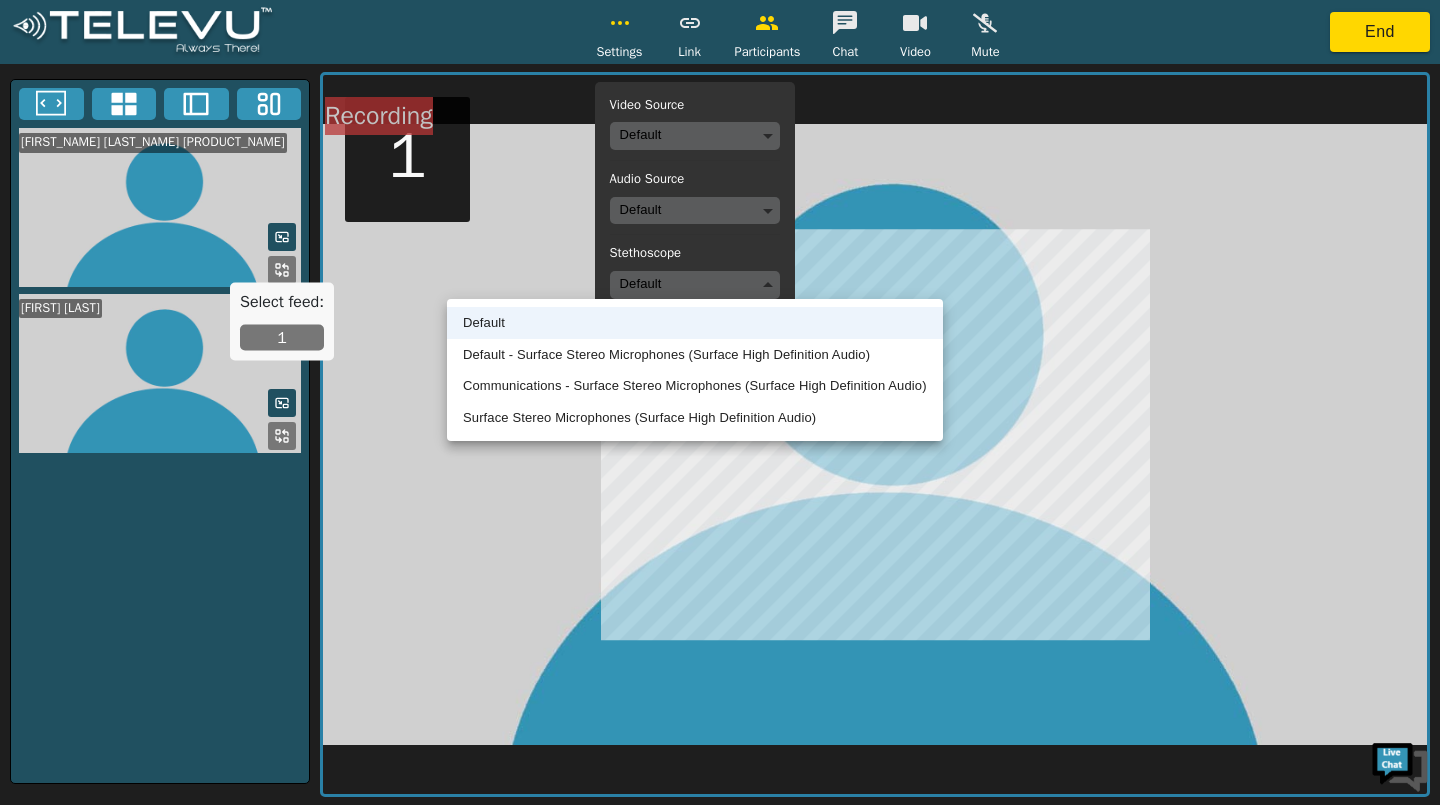 click at bounding box center (720, 402) 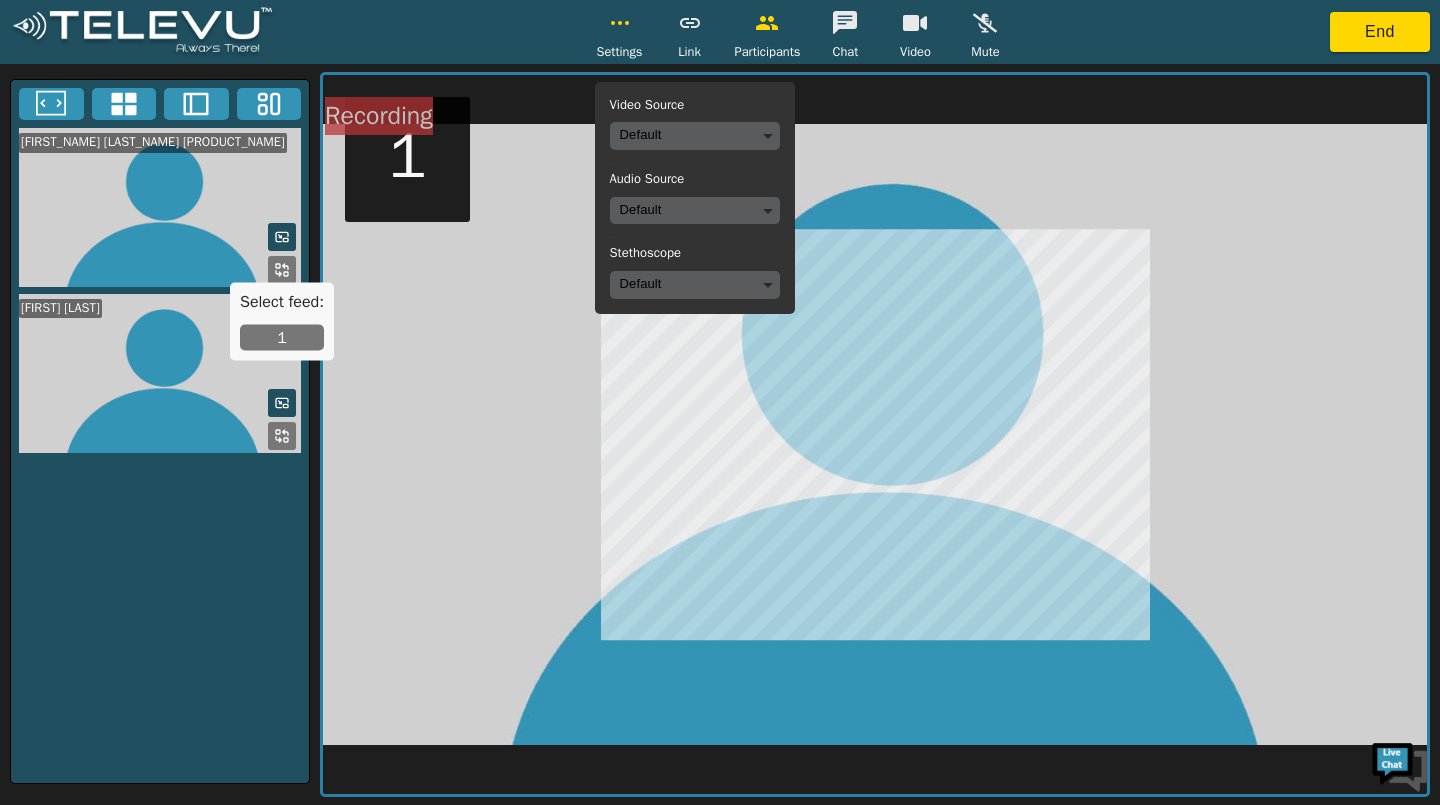 click at bounding box center [690, 23] 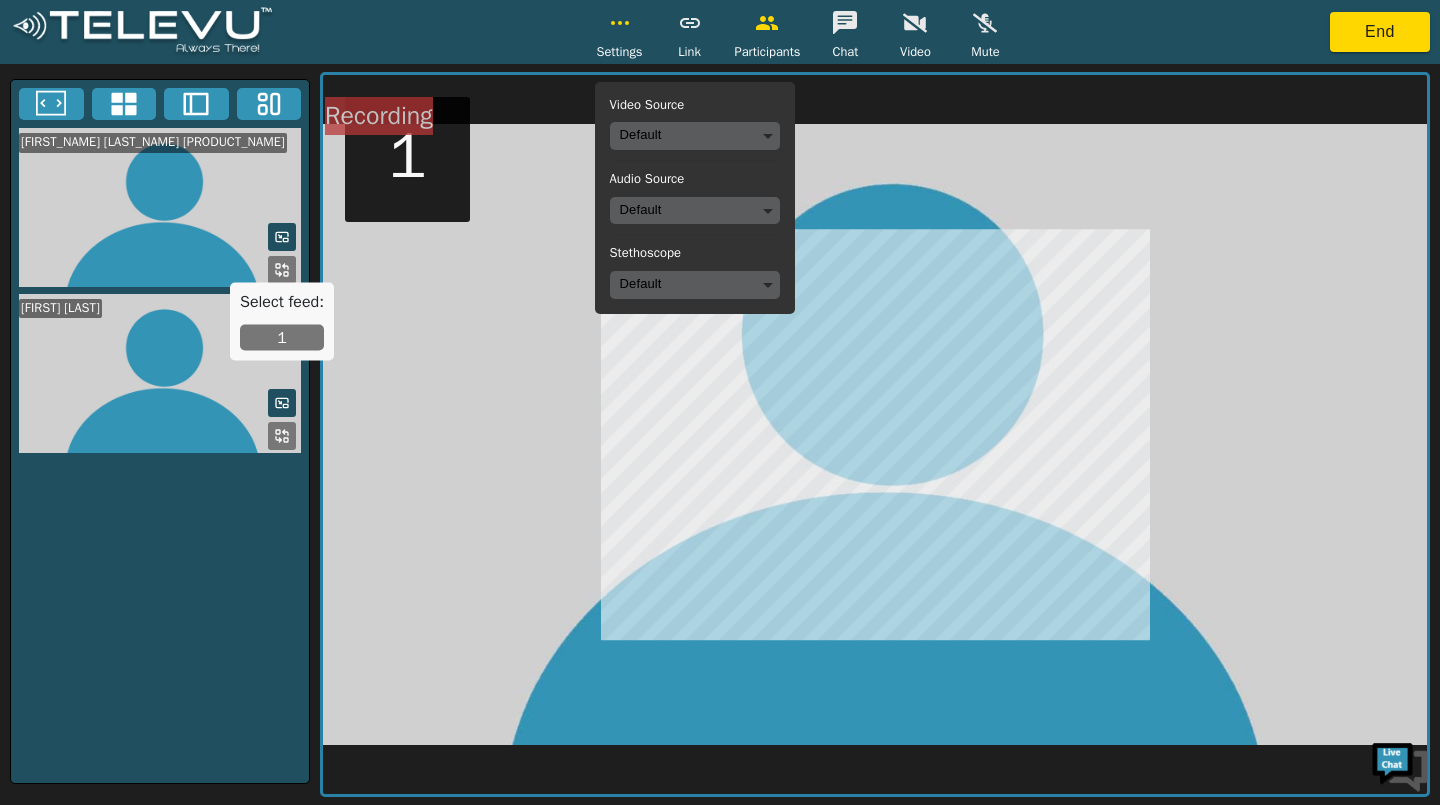click at bounding box center [690, 23] 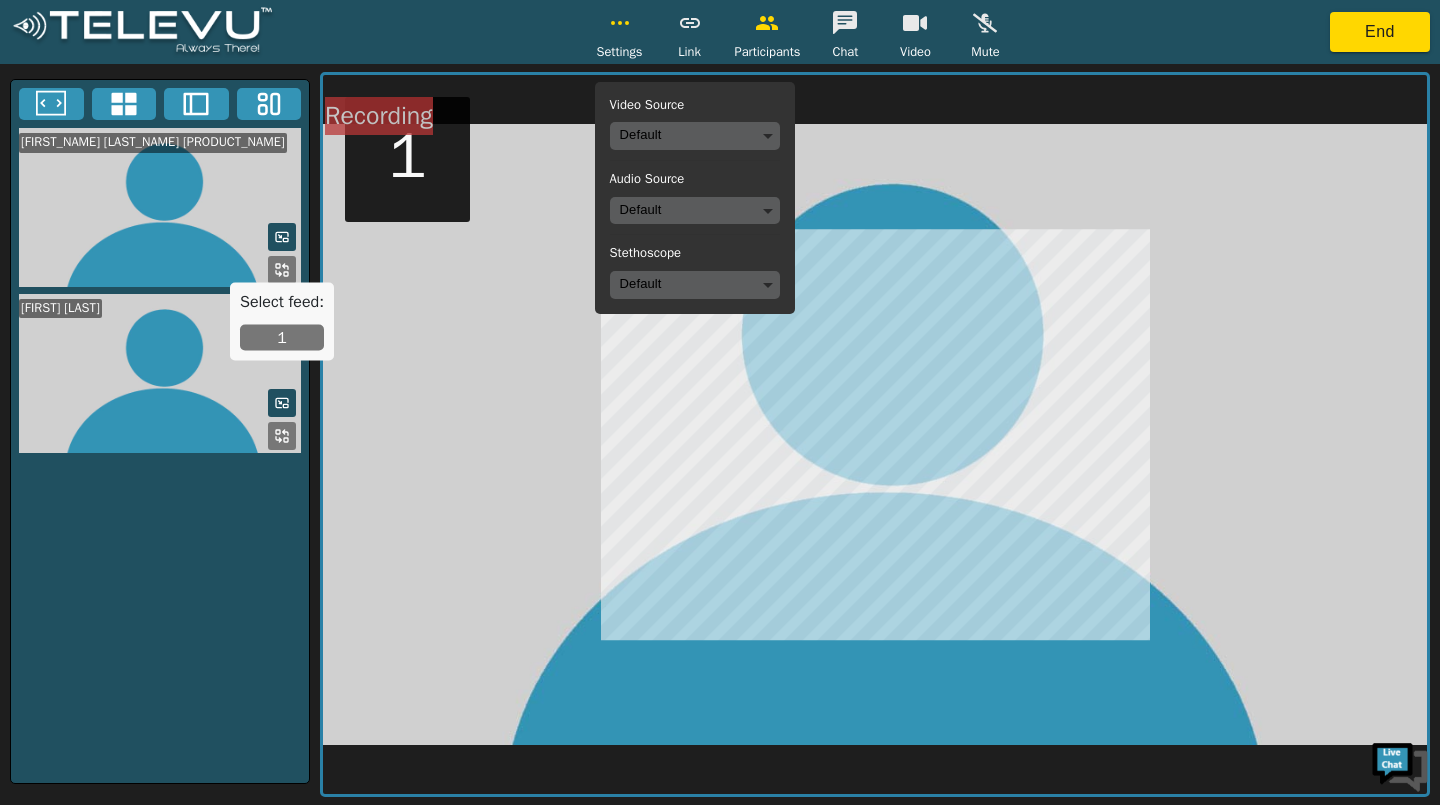 click at bounding box center (620, 23) 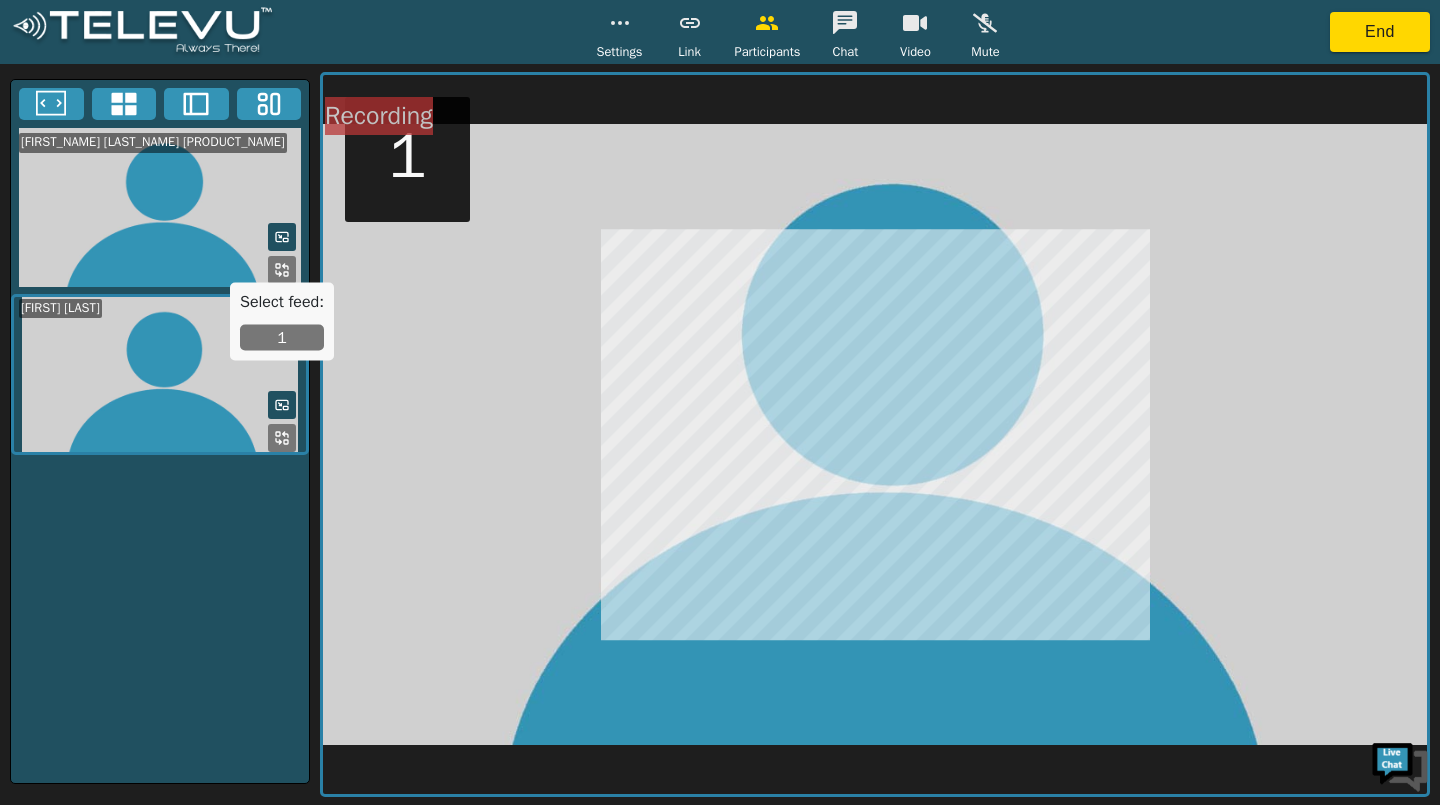 click at bounding box center [620, 23] 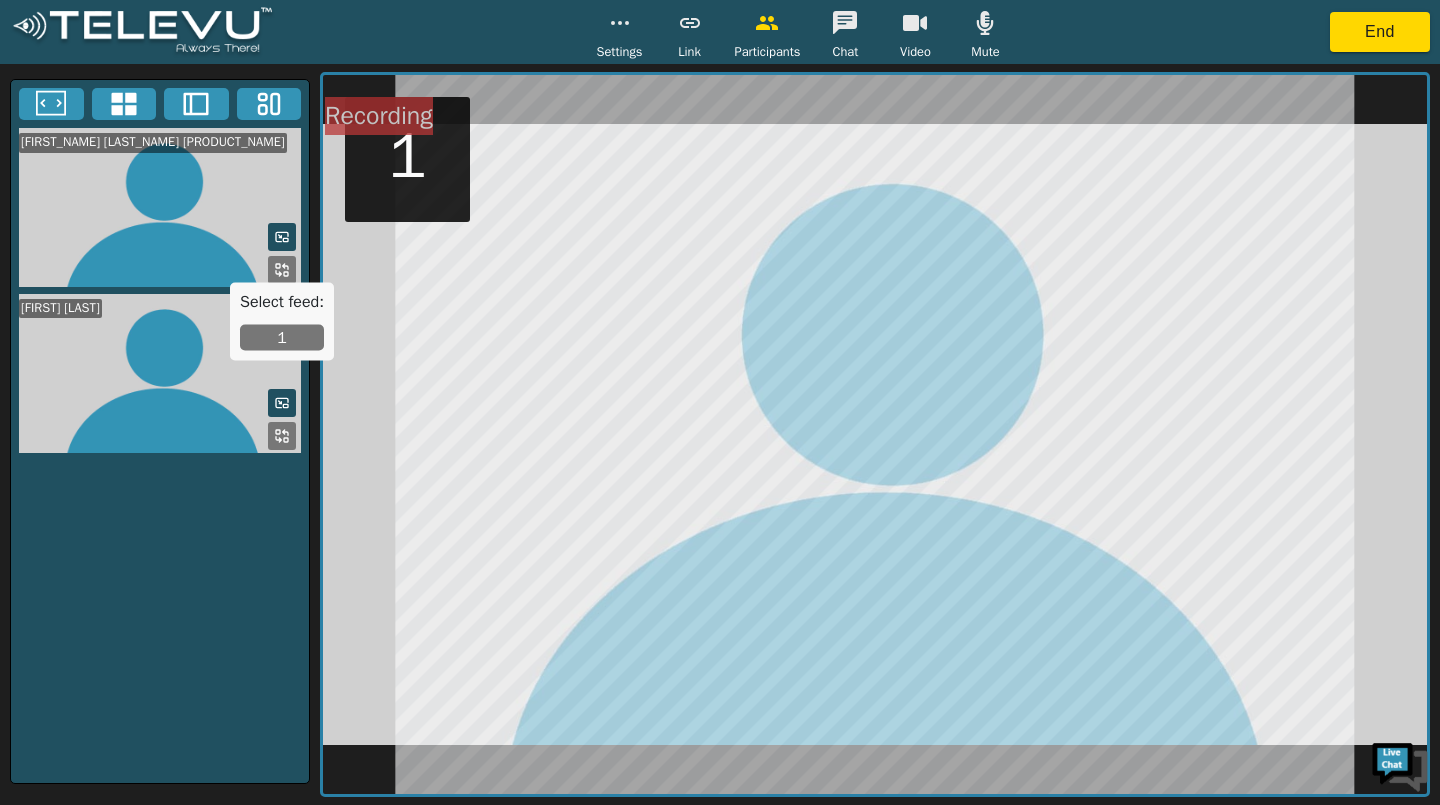 click at bounding box center [620, 23] 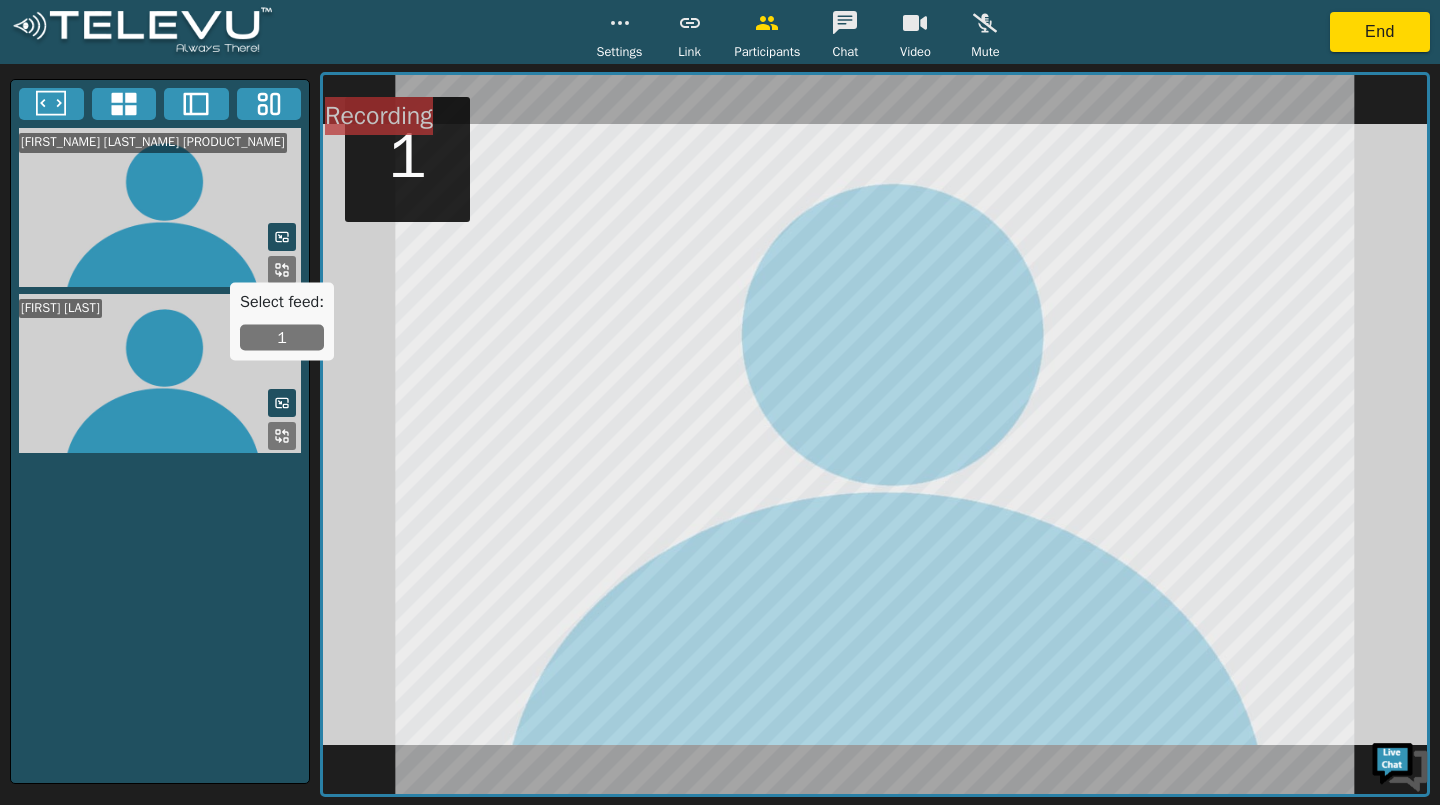 click at bounding box center (620, 23) 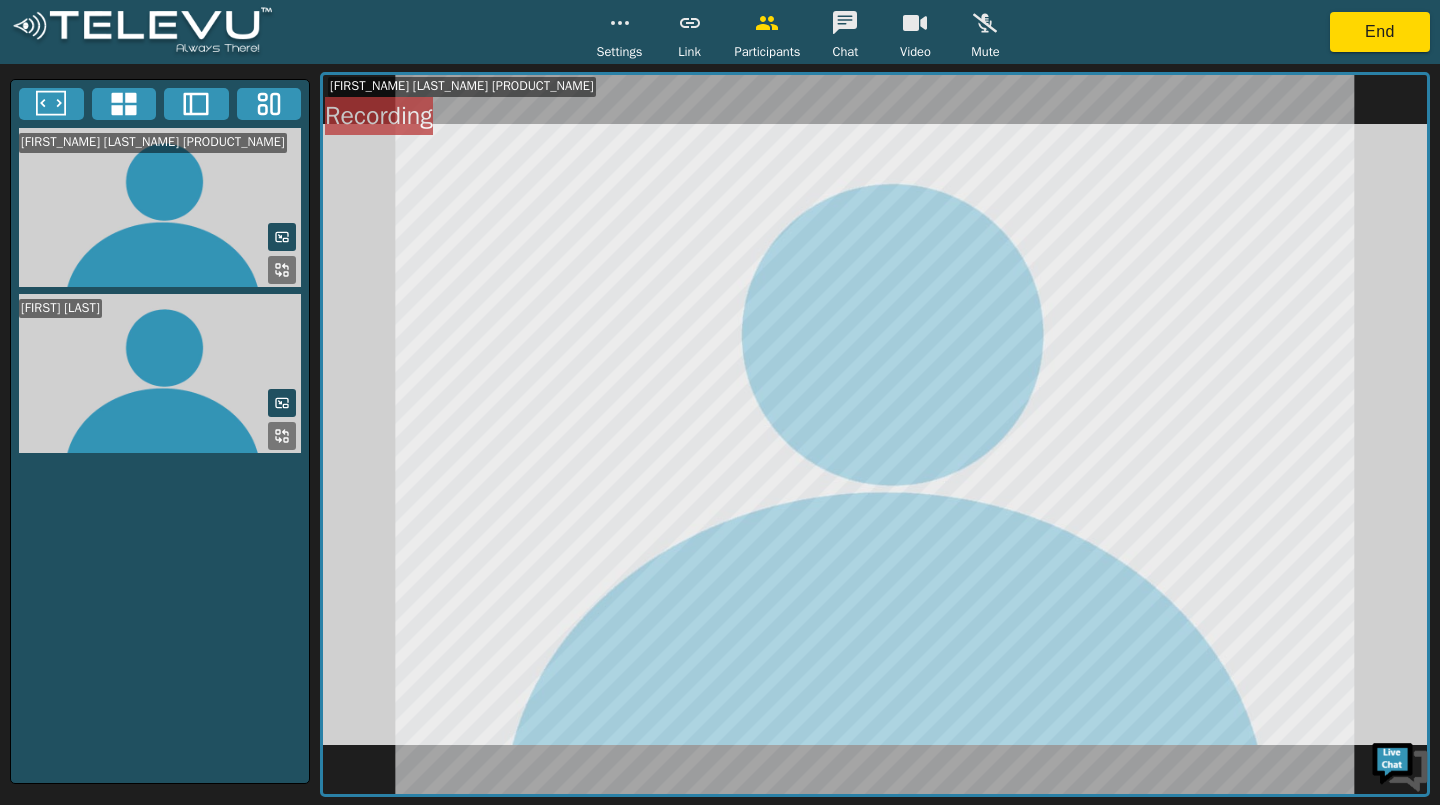click at bounding box center [160, 373] 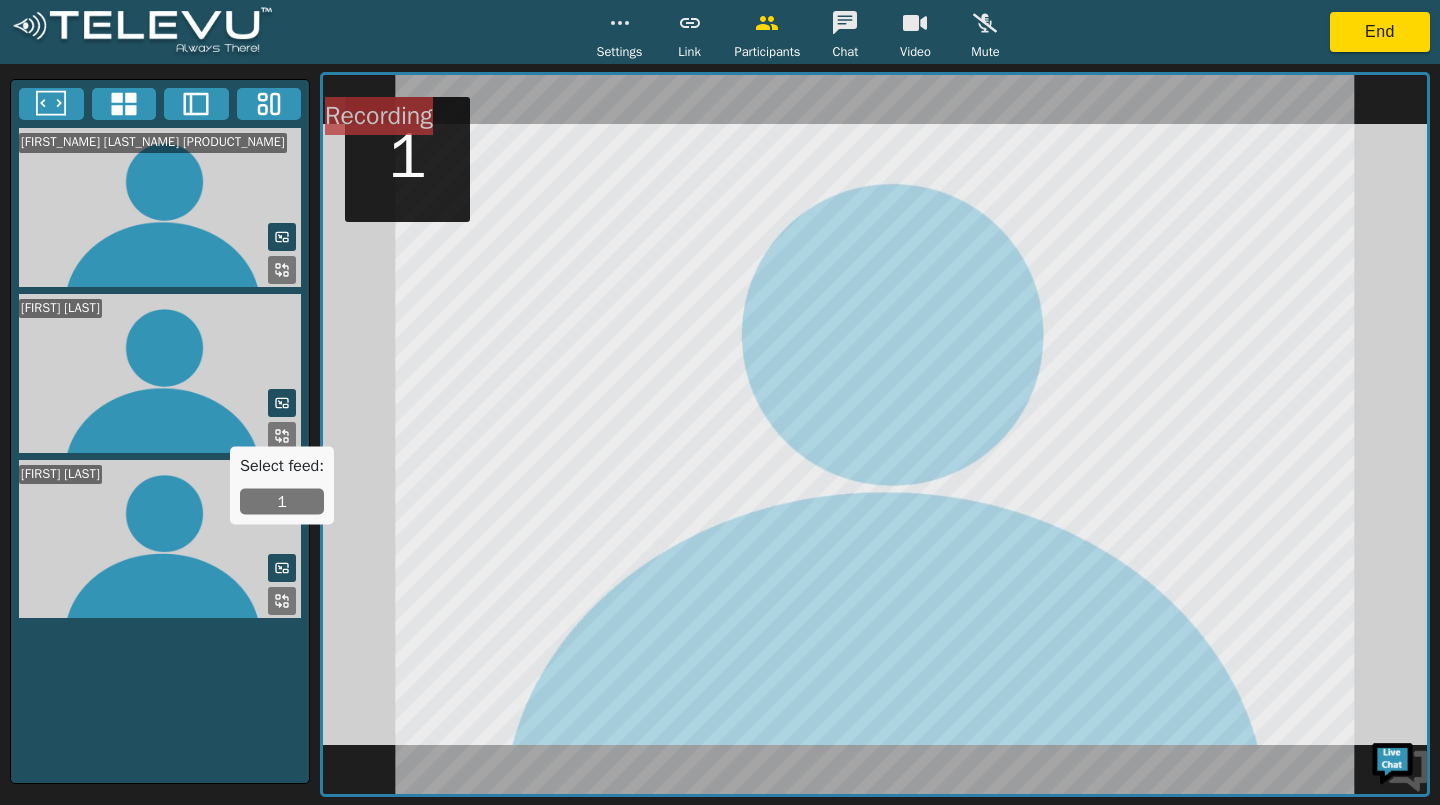 click at bounding box center [160, 373] 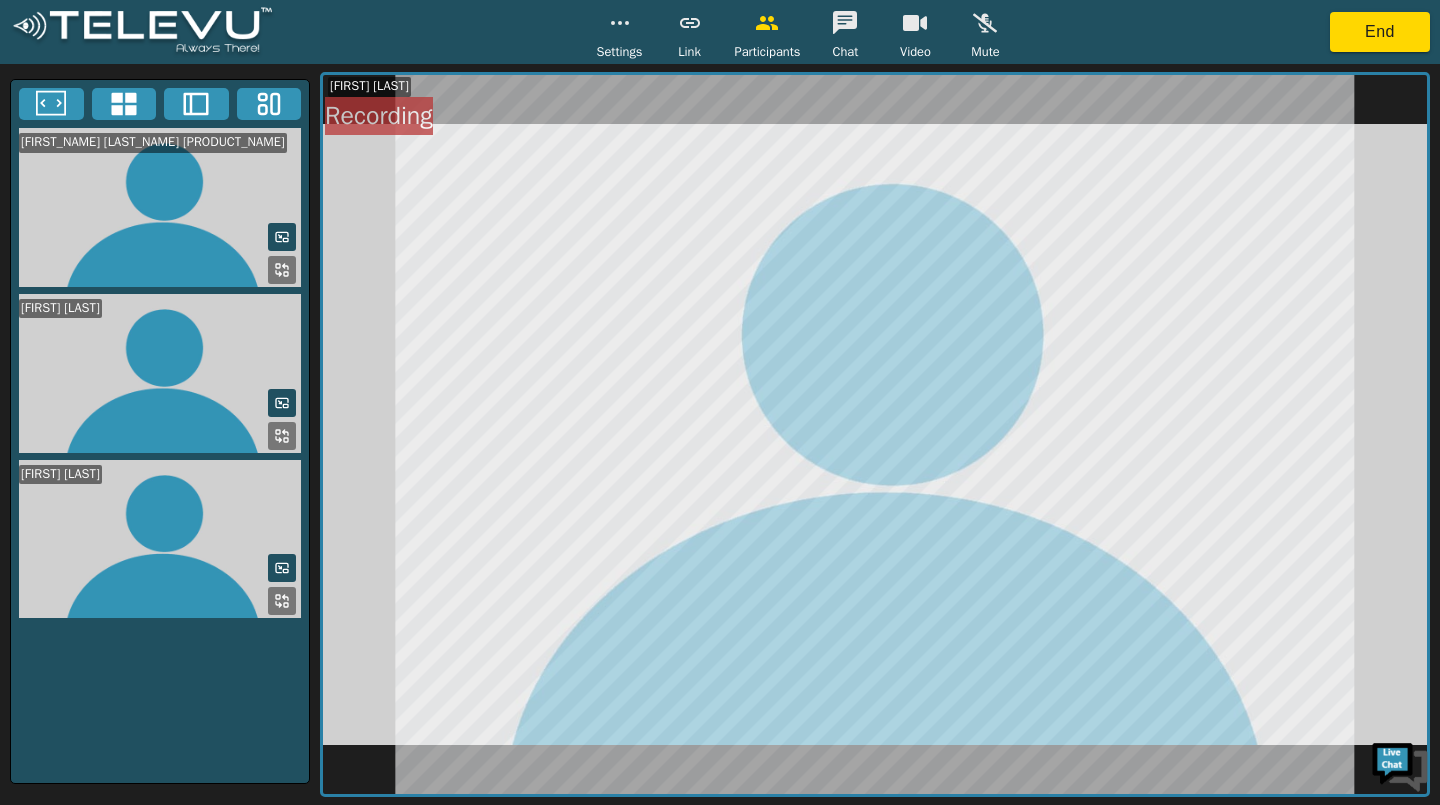 click at bounding box center (160, 539) 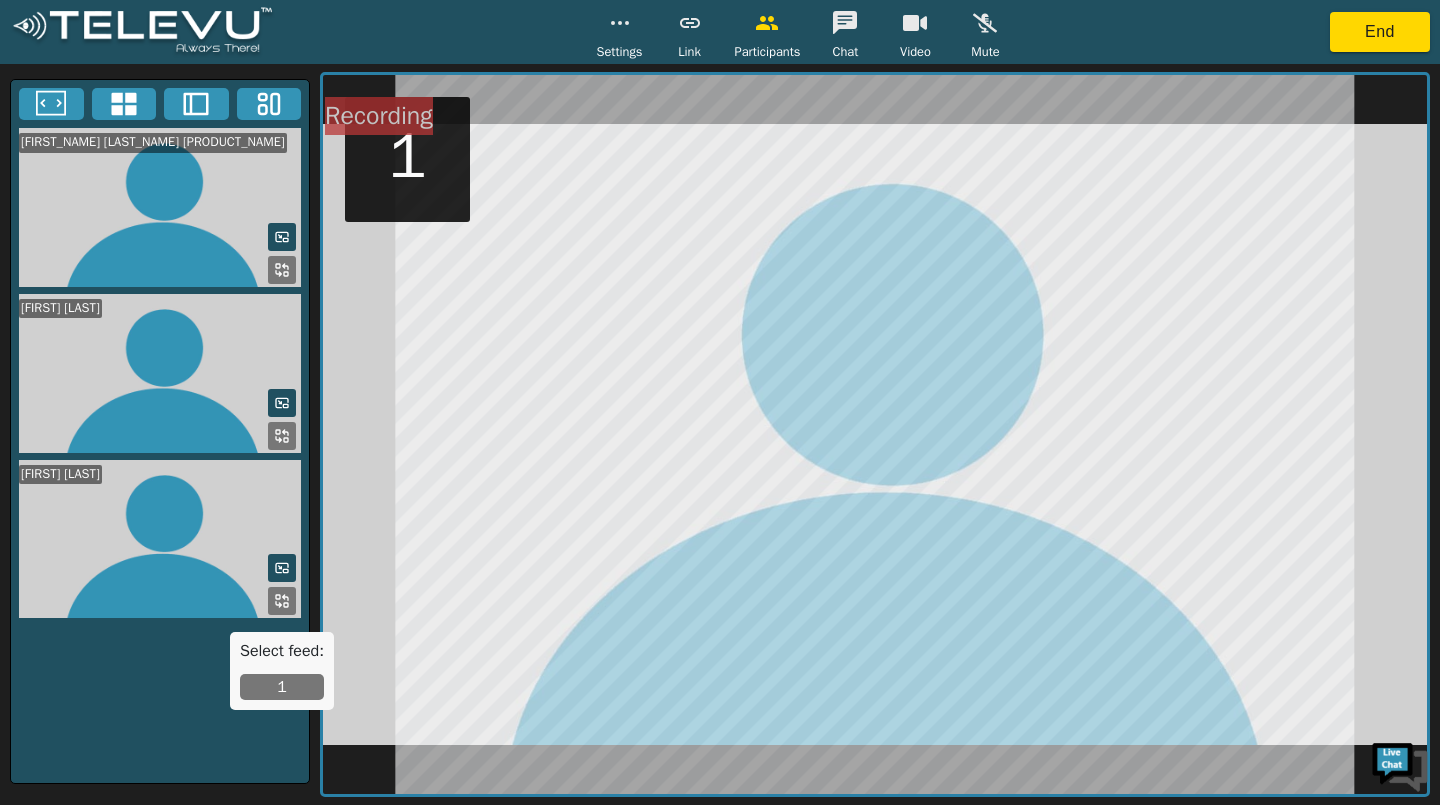 click at bounding box center [278, 273] 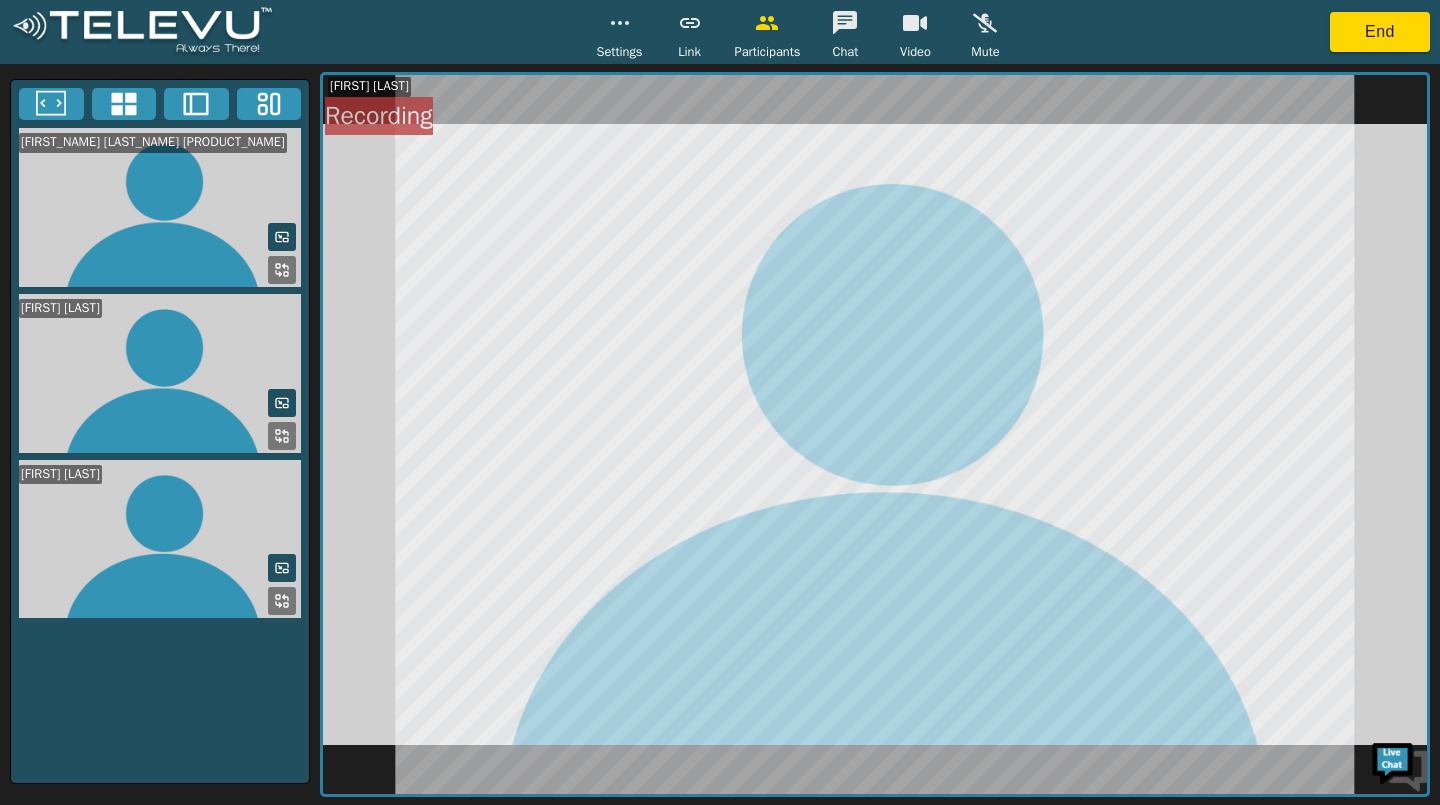 click at bounding box center (160, 539) 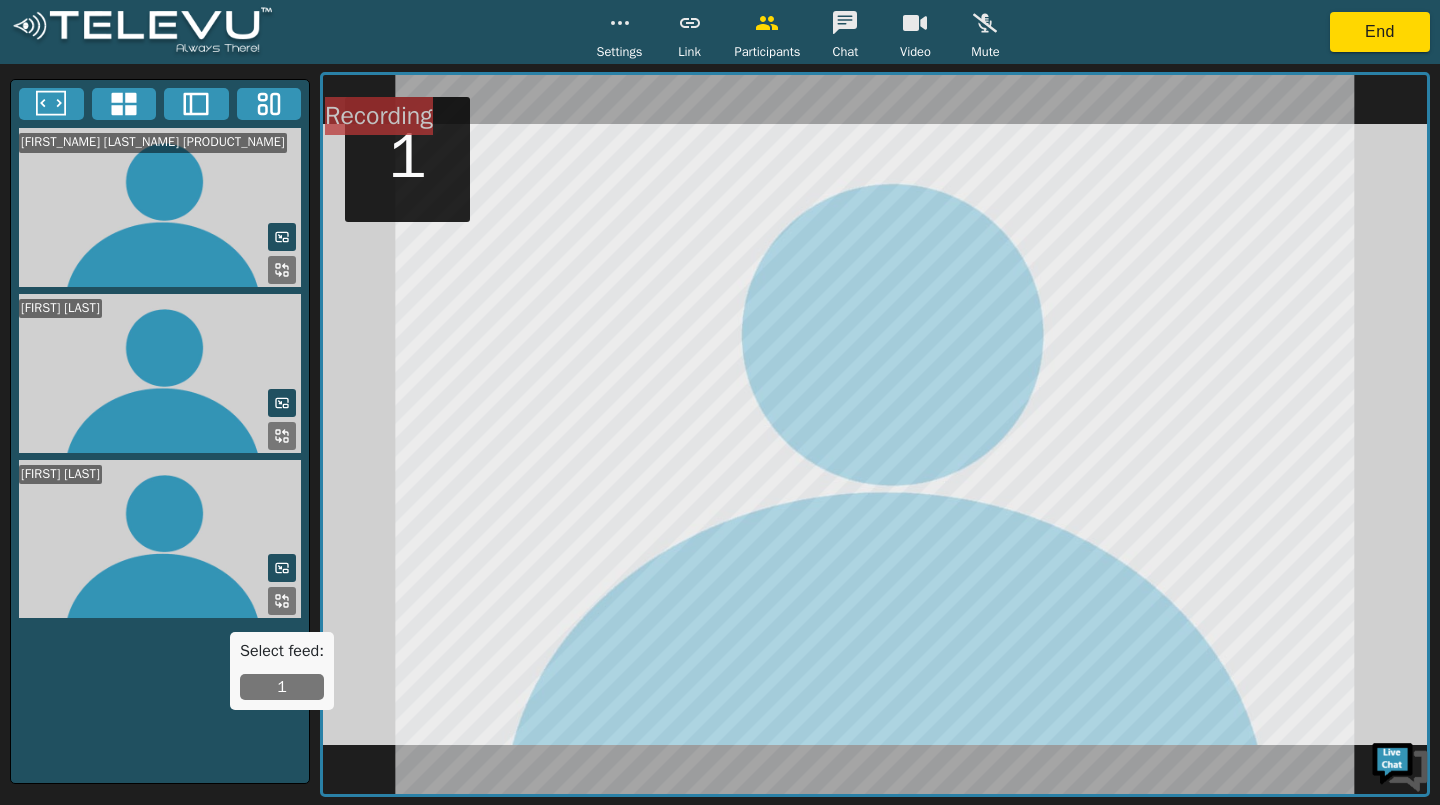 click on "1" at bounding box center [282, 687] 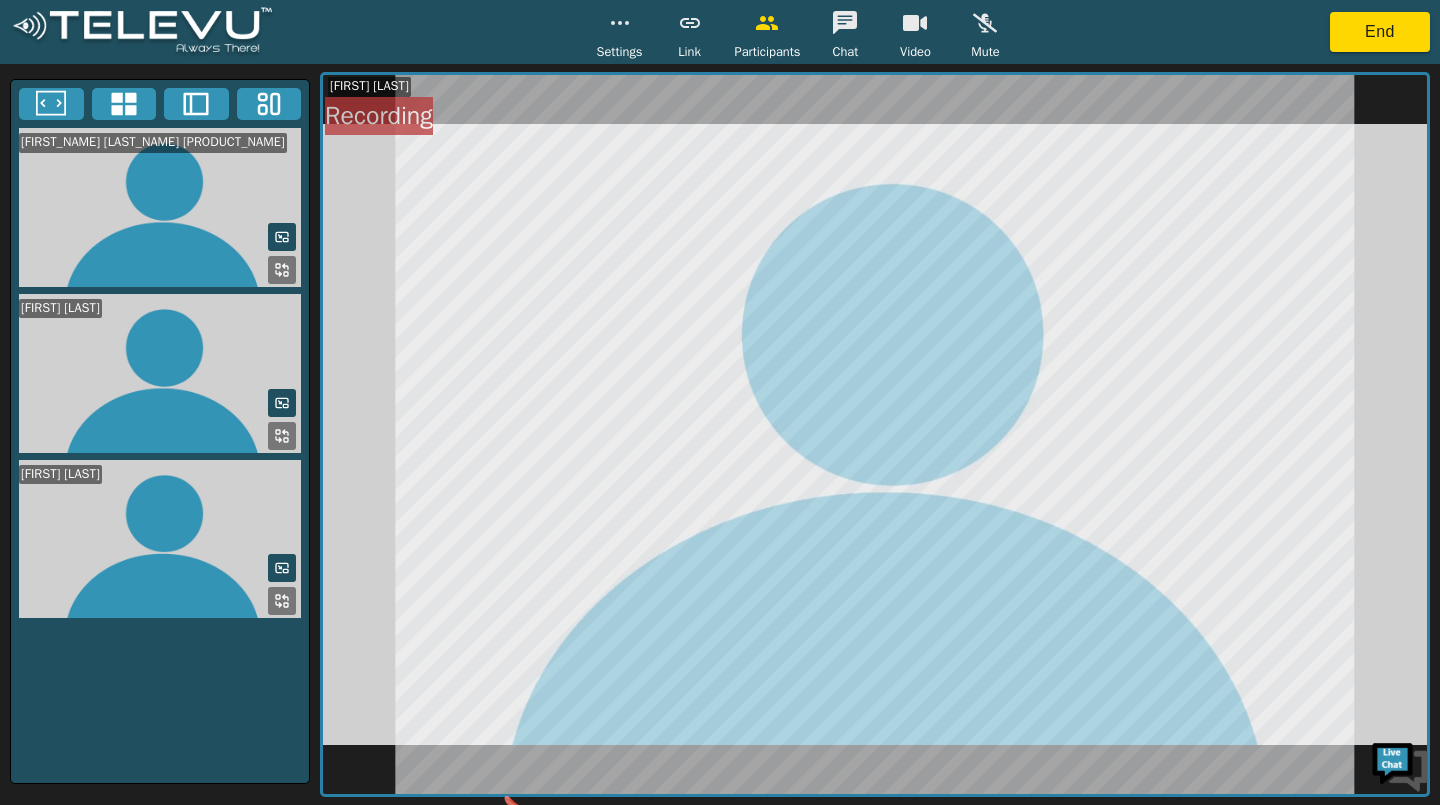click on "End" at bounding box center (1380, 32) 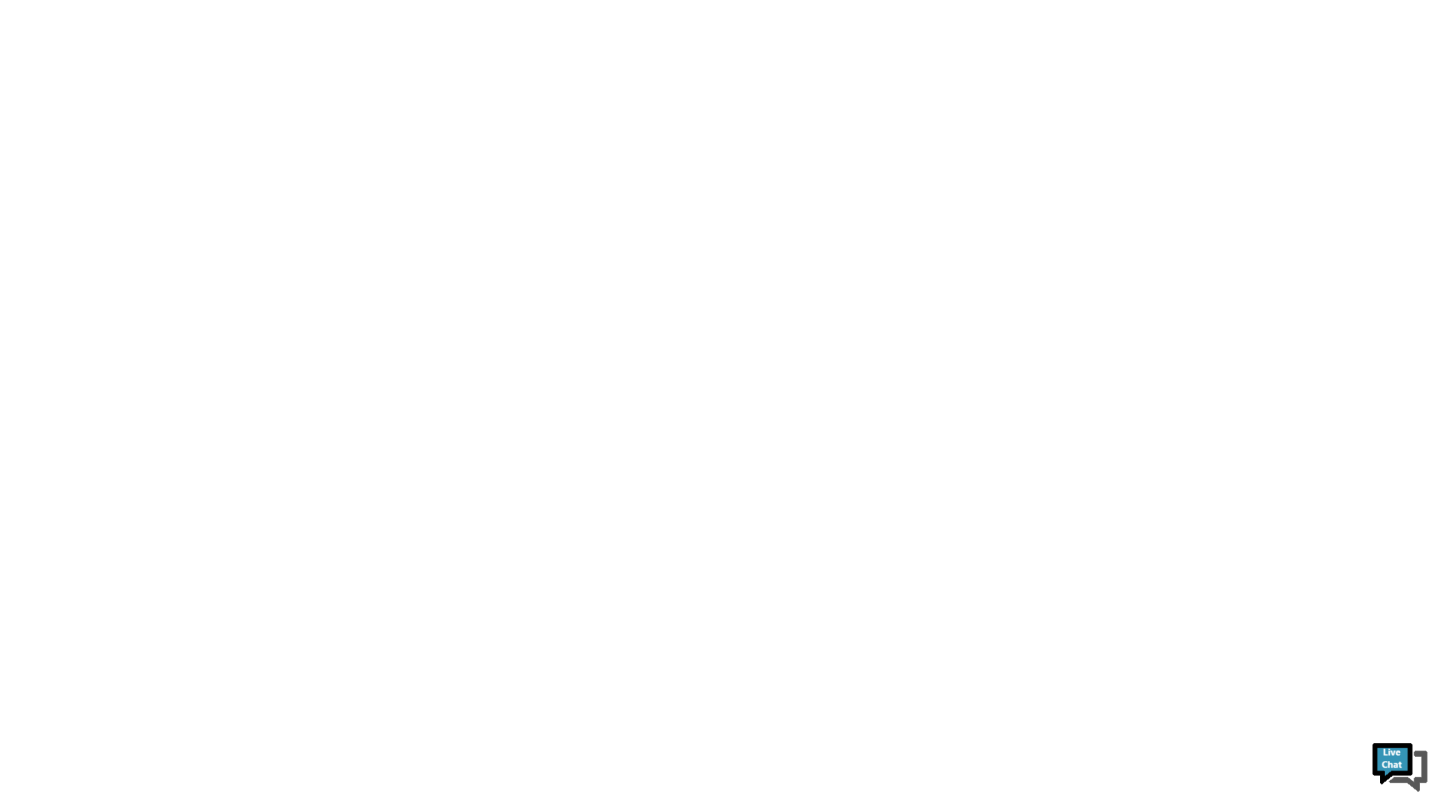 scroll, scrollTop: 0, scrollLeft: 0, axis: both 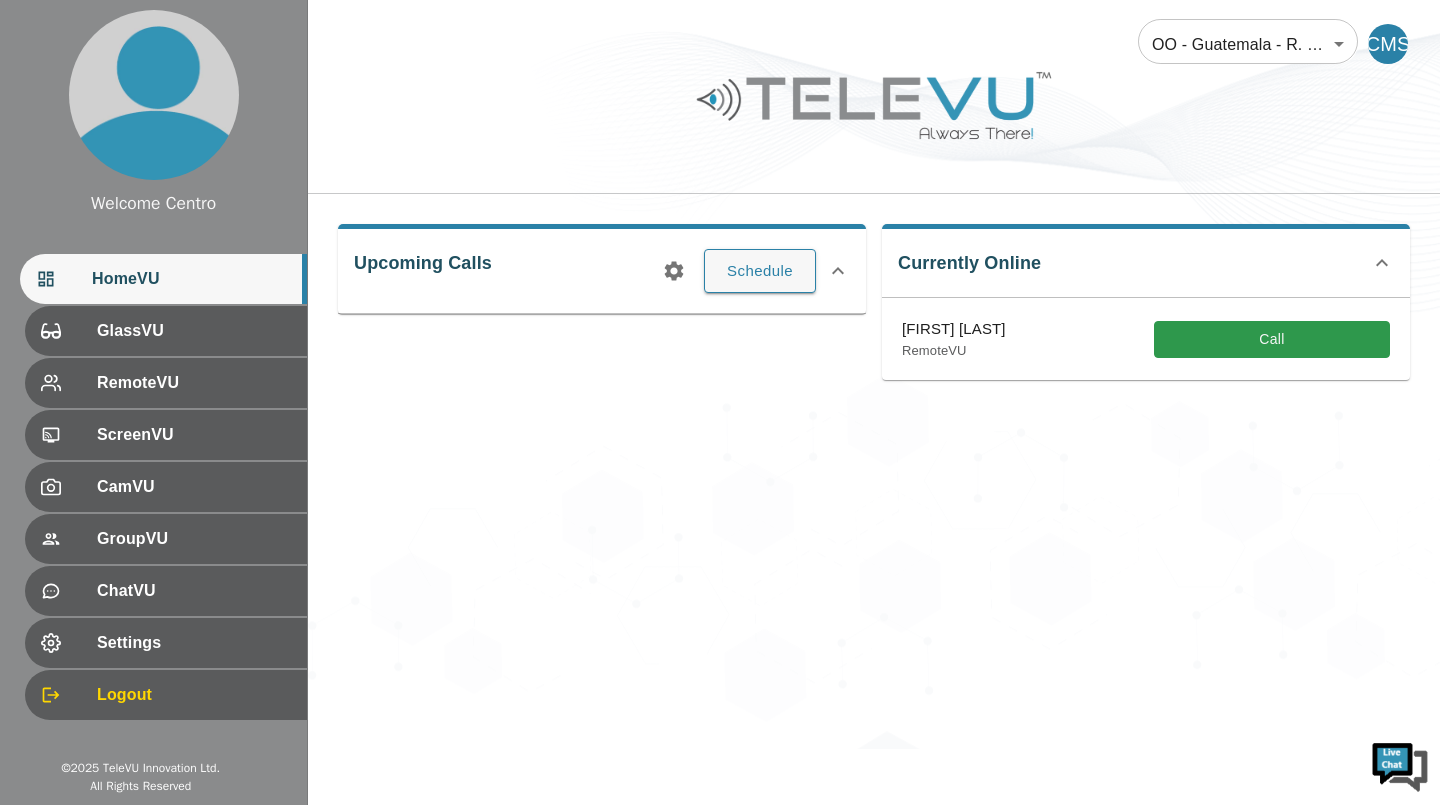 click on "ScreenVU" at bounding box center (194, 331) 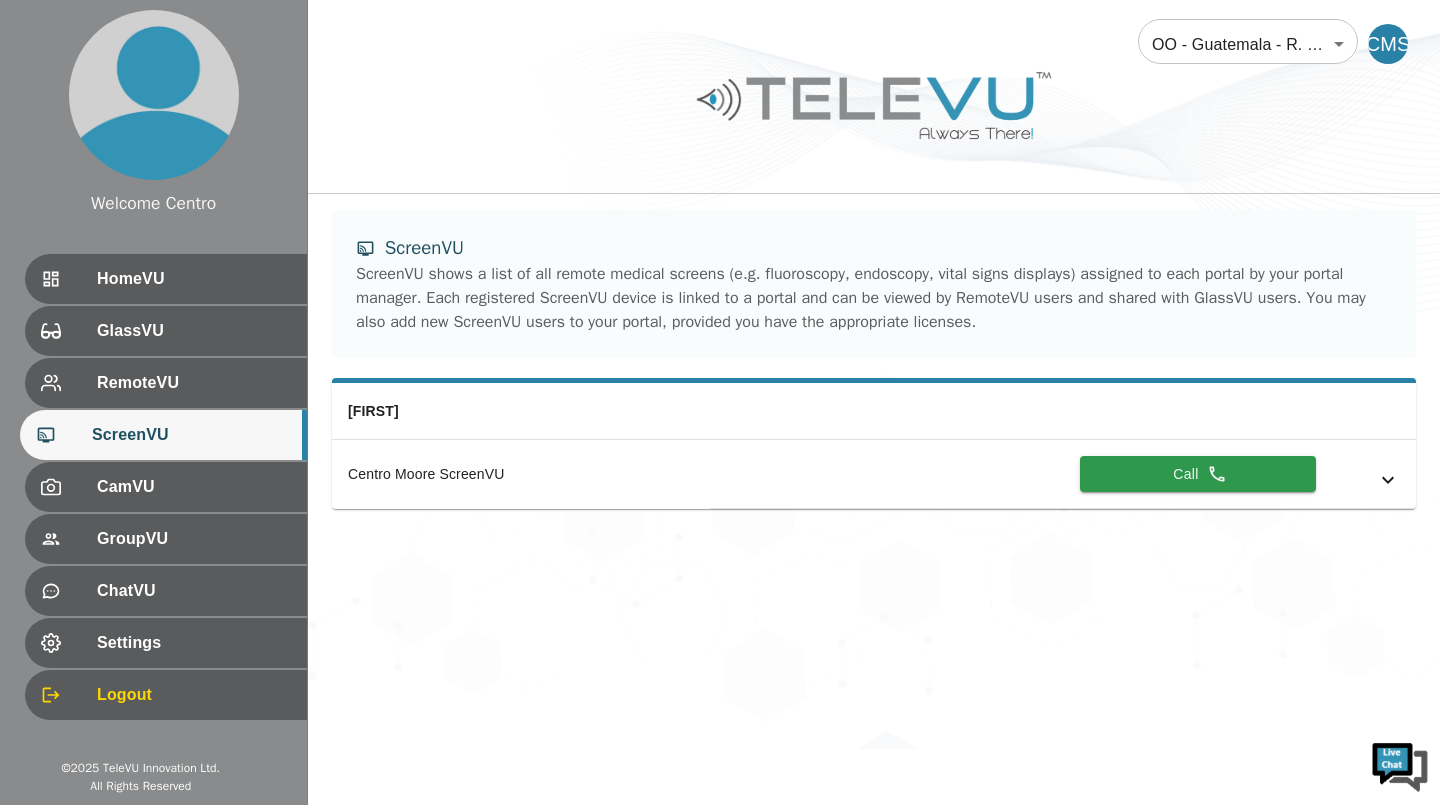 click at bounding box center [69, 279] 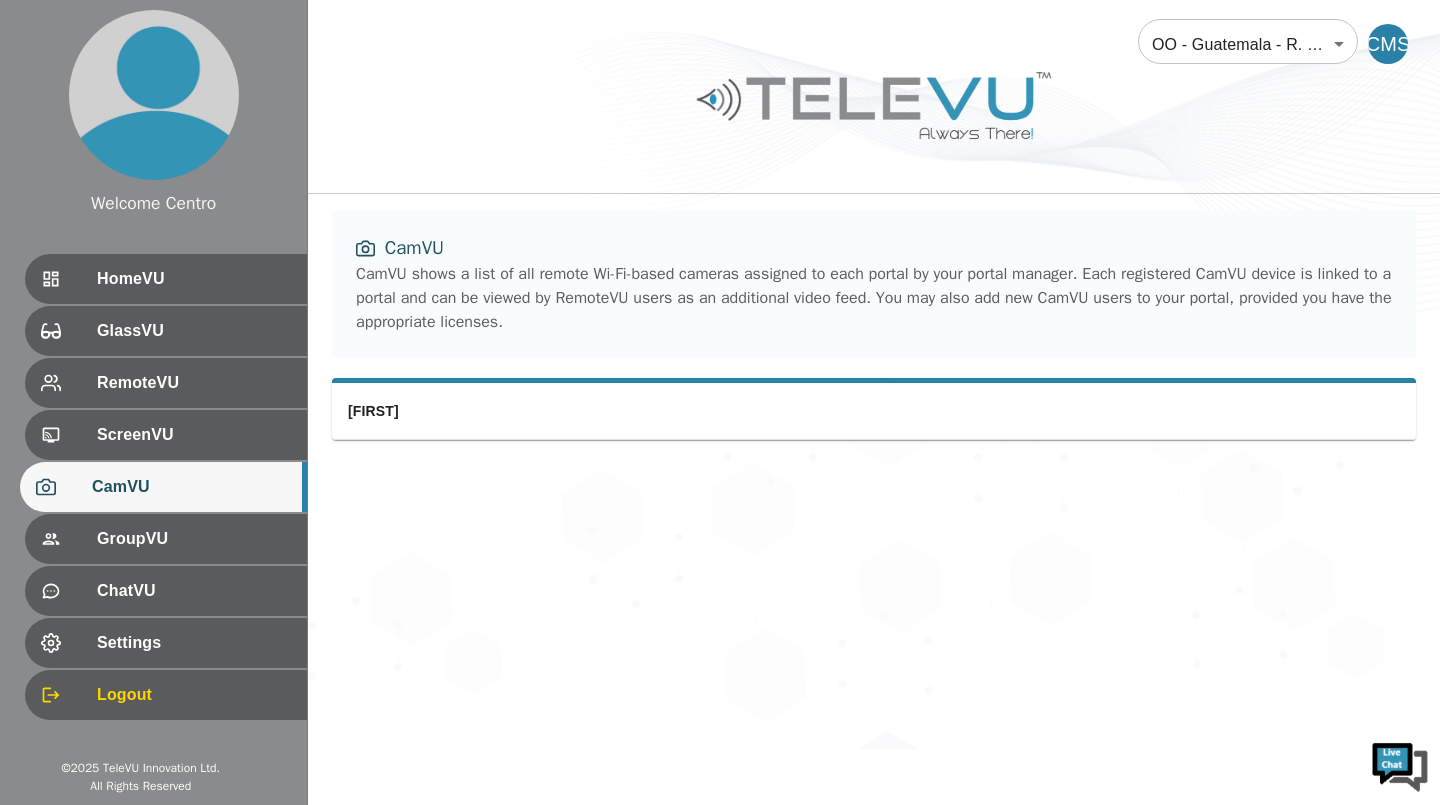 click on "GlassVU" at bounding box center [166, 331] 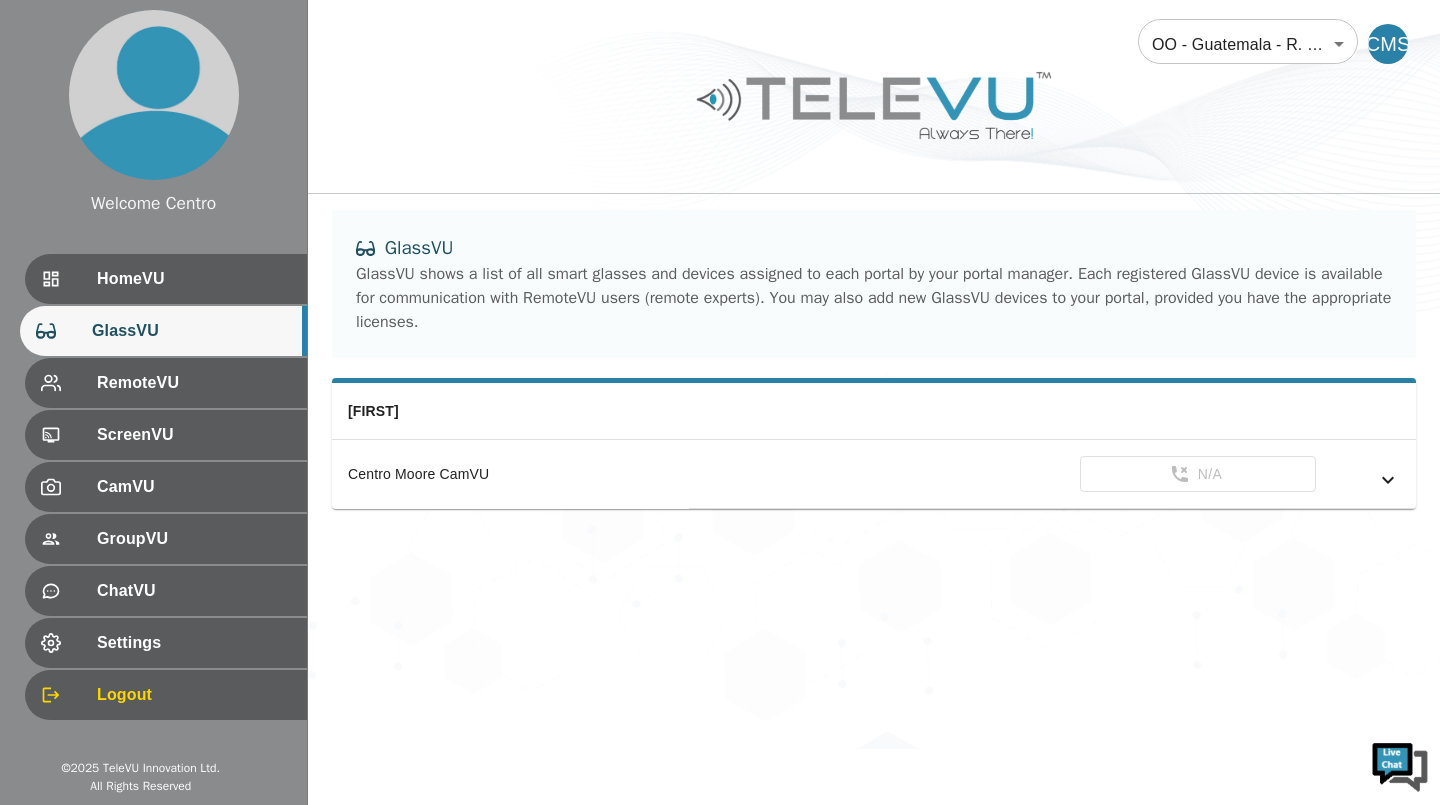 click on "GroupVU" at bounding box center (166, 539) 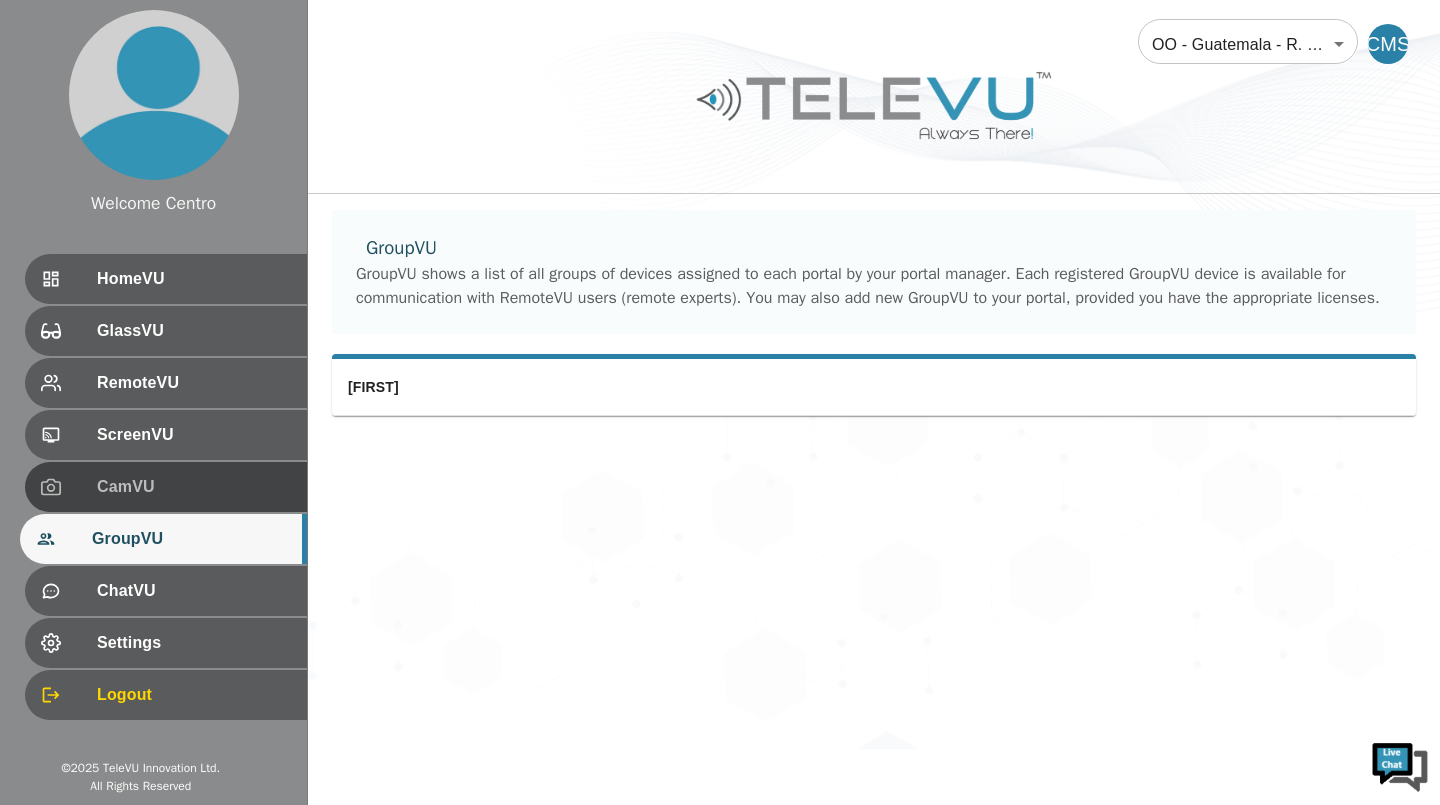 click on "CamVU" at bounding box center (166, 487) 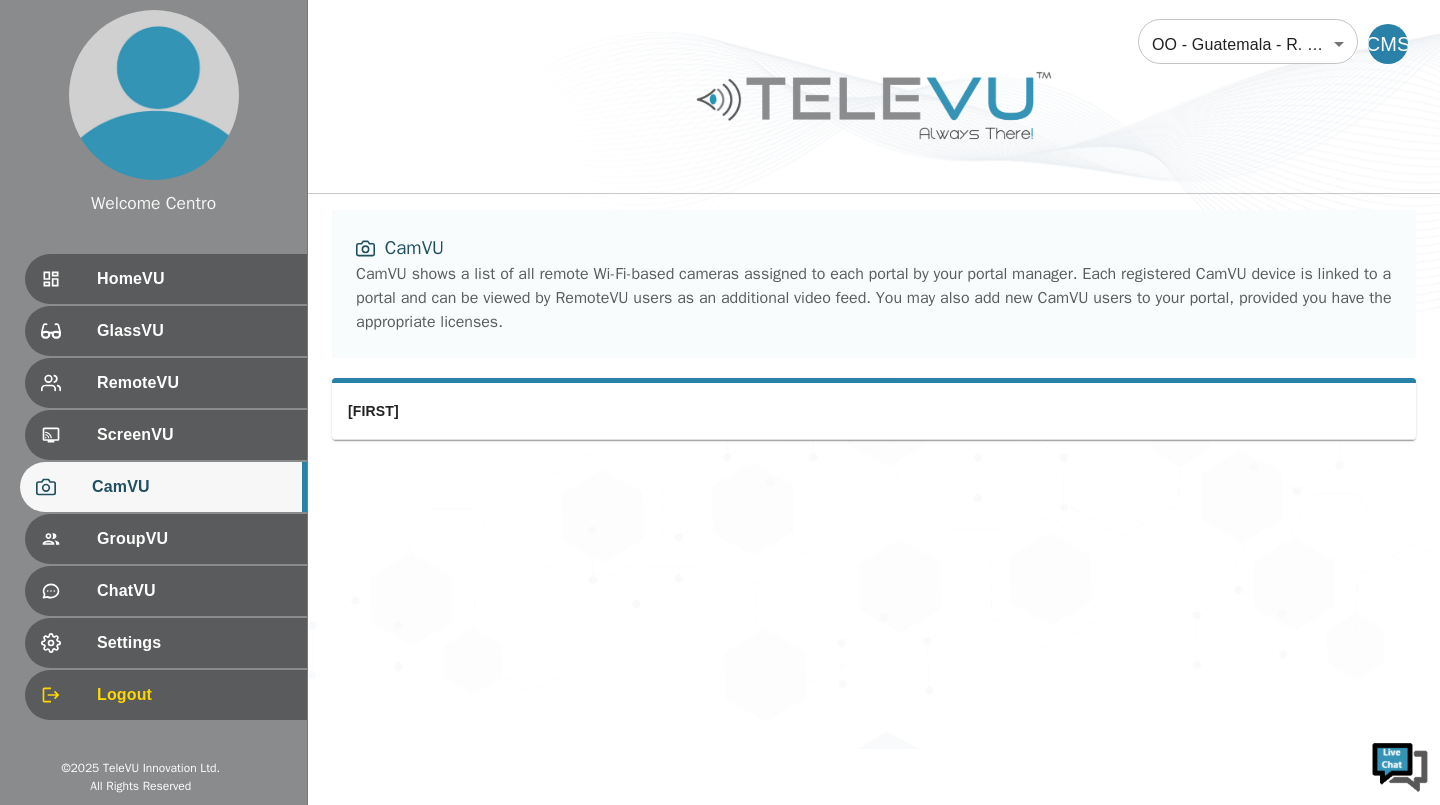 click at bounding box center [69, 279] 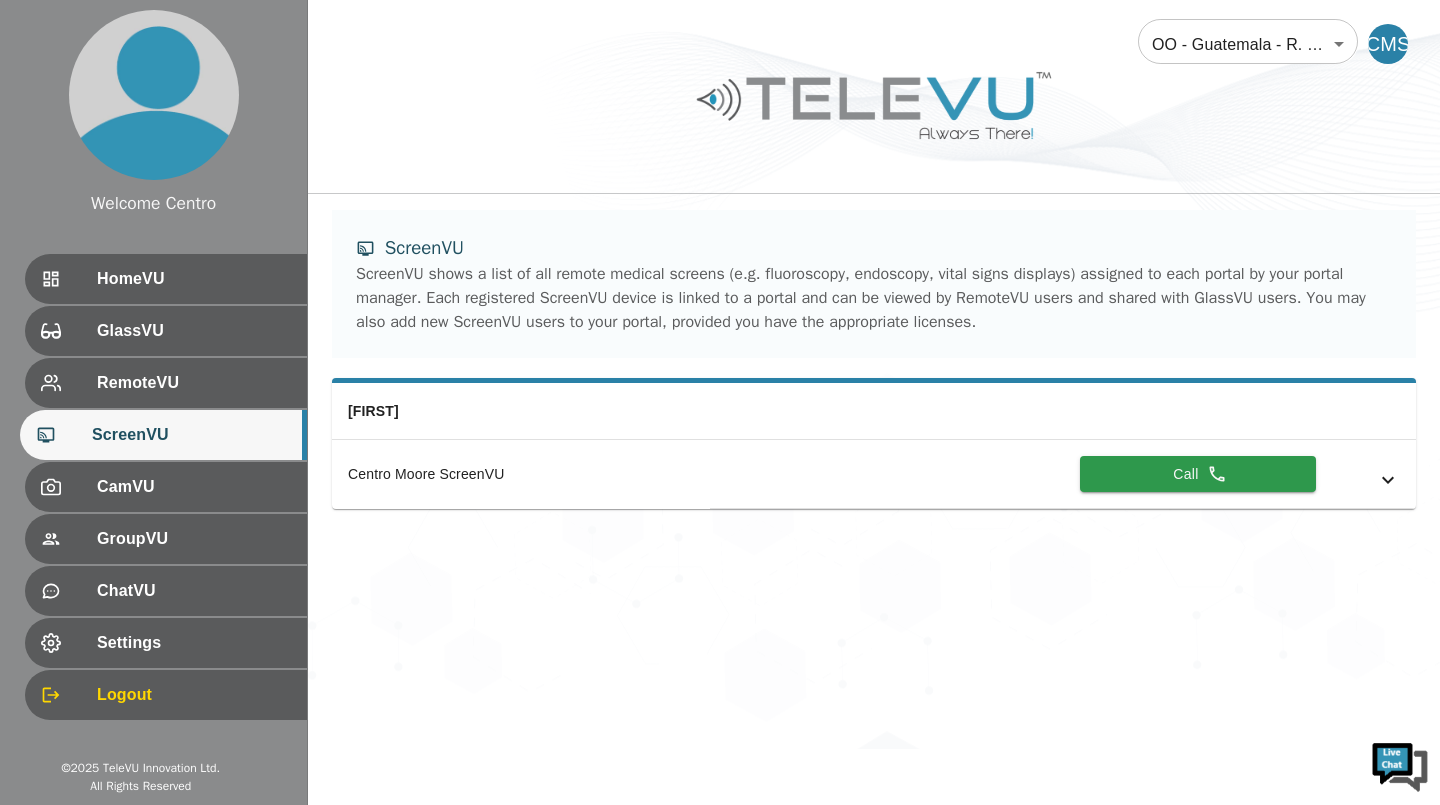 click at bounding box center [69, 279] 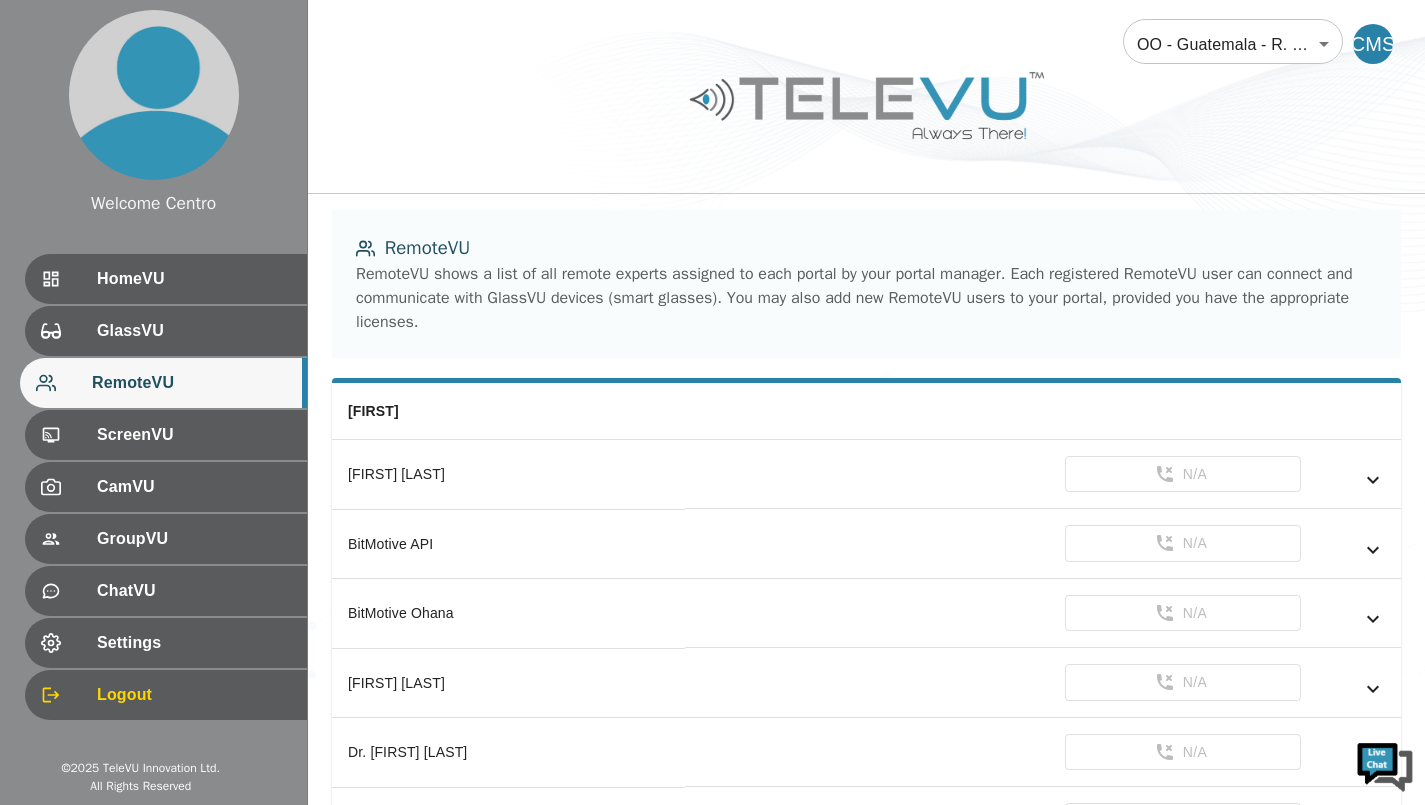 click at bounding box center [69, 279] 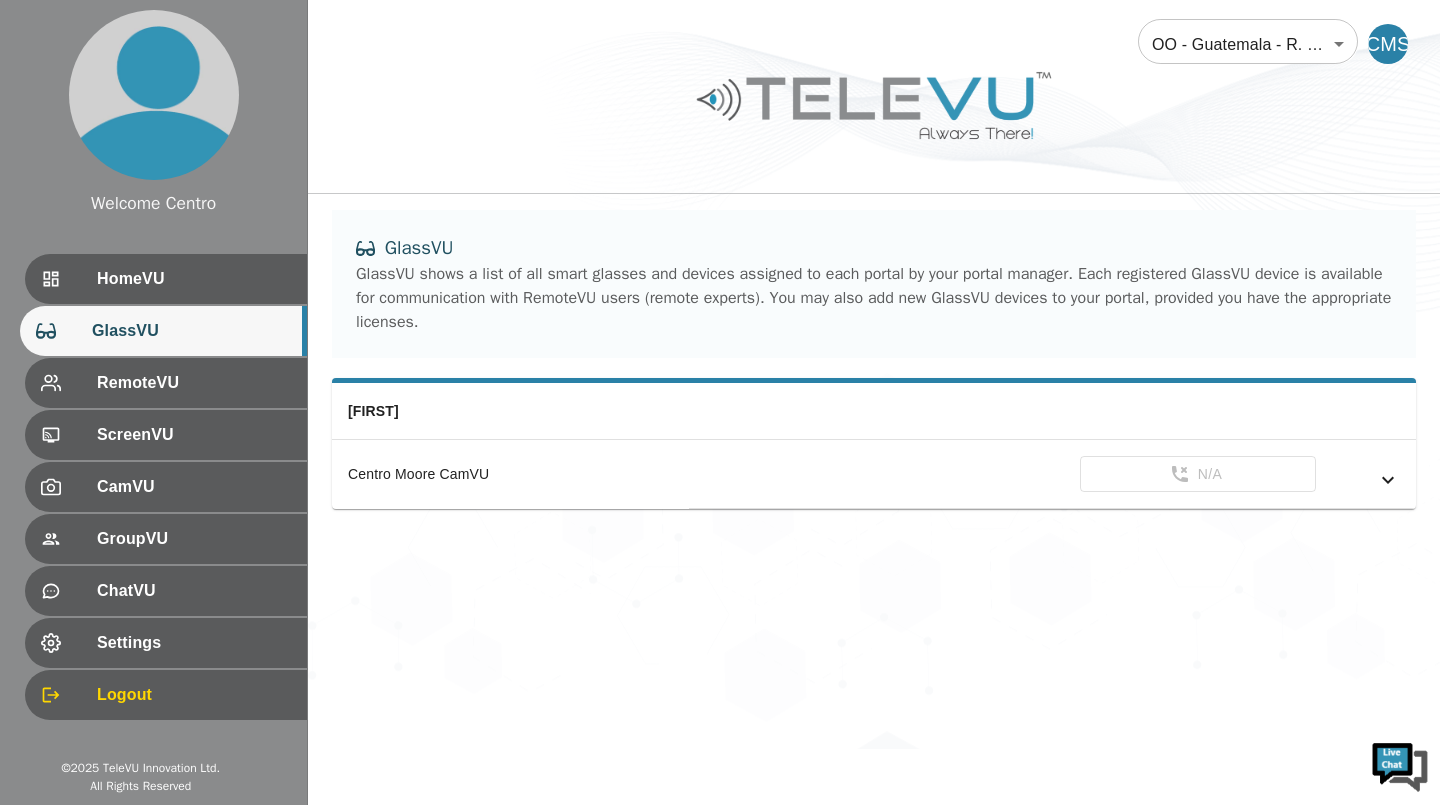 click at bounding box center [69, 279] 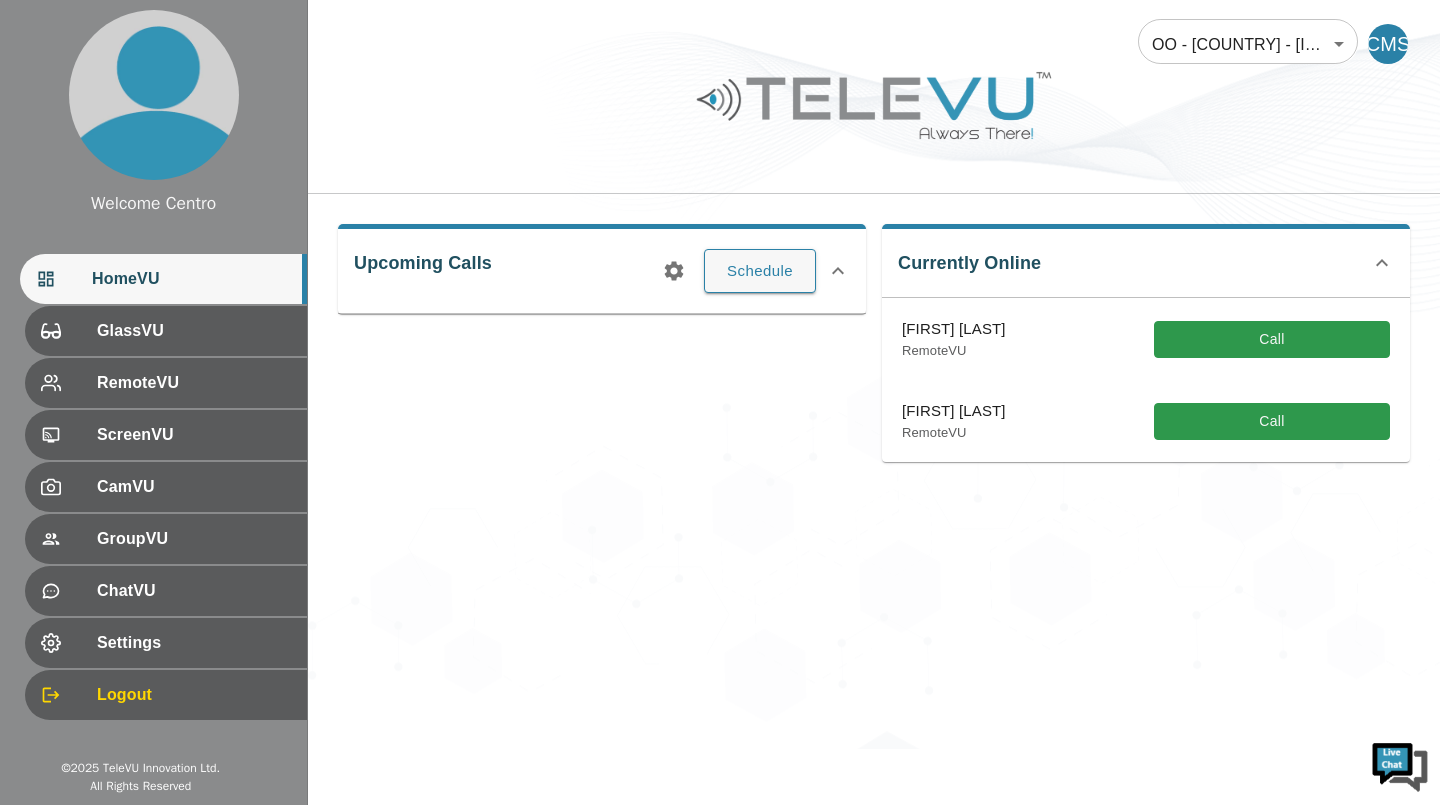 scroll, scrollTop: 0, scrollLeft: 0, axis: both 